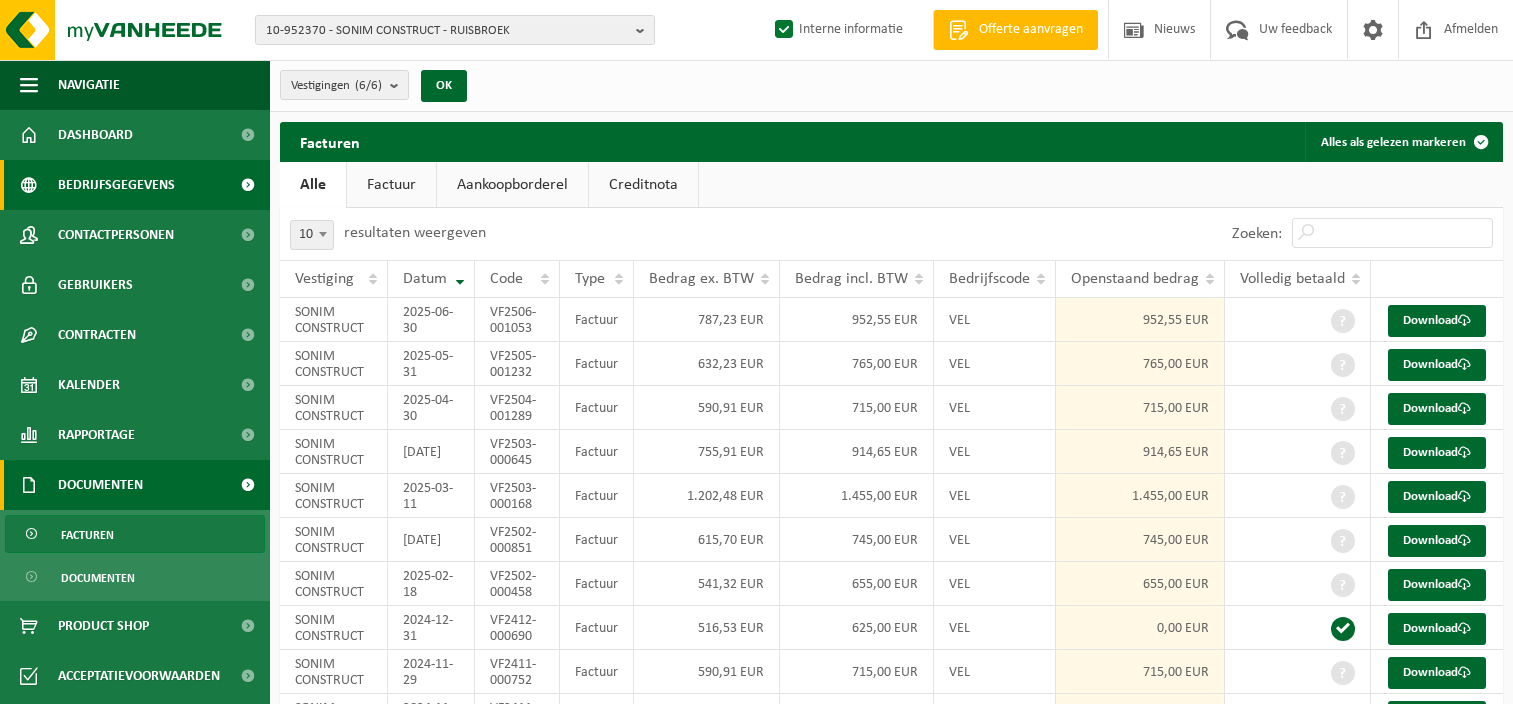 scroll, scrollTop: 187, scrollLeft: 0, axis: vertical 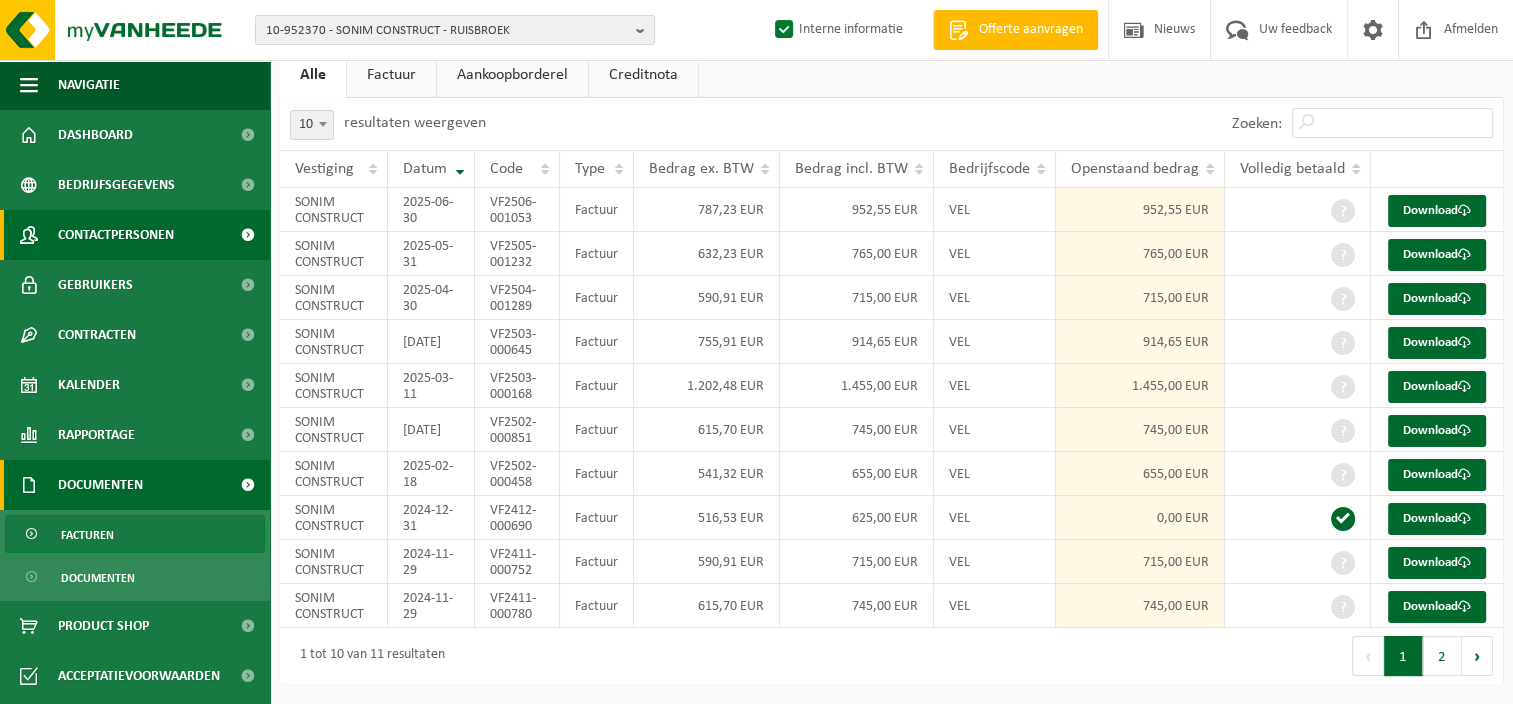 click on "Contactpersonen" at bounding box center (116, 235) 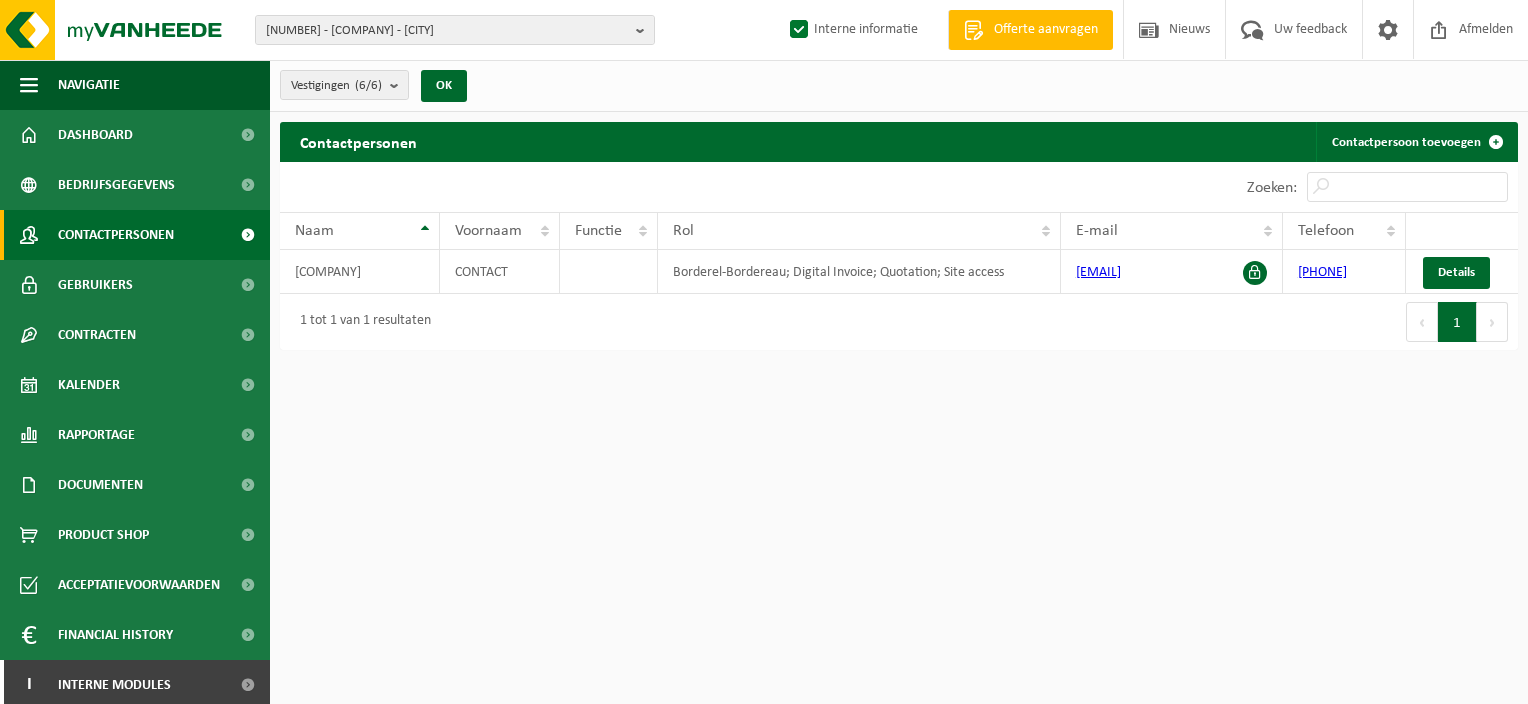 scroll, scrollTop: 0, scrollLeft: 0, axis: both 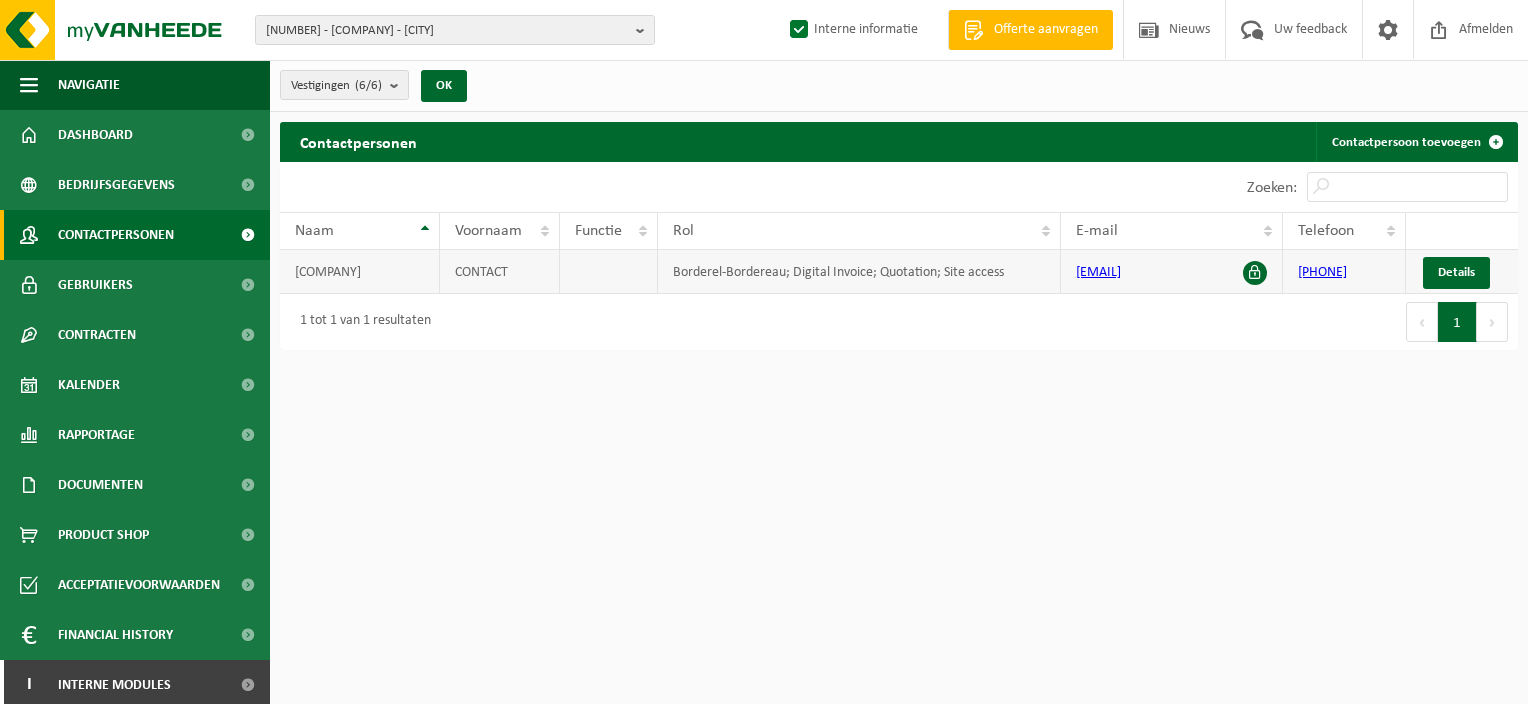 drag, startPoint x: 1220, startPoint y: 276, endPoint x: 1074, endPoint y: 277, distance: 146.00342 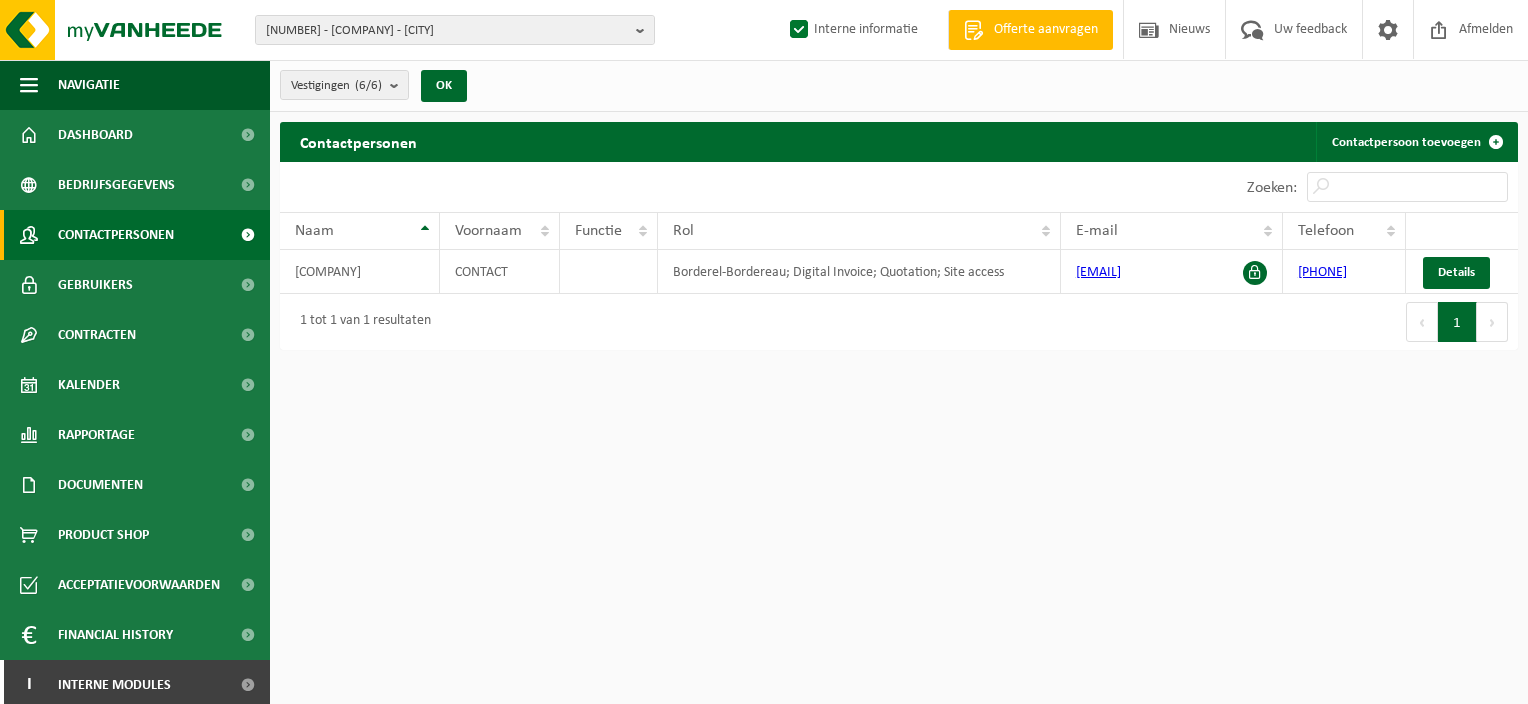click on "[NUMBER] - [COMPANY] - [CITY]                           [NUMBER] - [COMPANY] - [CITY] [NUMBER] - [COMPANY] - [CITY] [NUMBER] - [COMPANY] - [CITY] [NUMBER] - [COMPANY] - [CITY] - [CITY] [NUMBER] - [COMPANY]-[CITY] - [CITY]                                         Interne informatie      Welkom  ONLINE SALES TEAM NIVELLES         Offerte aanvragen         Nieuws         Uw feedback               Afmelden                     Navigatie                 Offerte aanvragen         Nieuws         Uw feedback               Afmelden                 Dashboard               Bedrijfsgegevens               Contactpersonen               Gebruikers               Contracten               Actieve contracten             Historiek contracten                 Kalender               Rapportage               In grafiekvorm             In lijstvorm                 Documenten               Facturen" at bounding box center [764, 352] 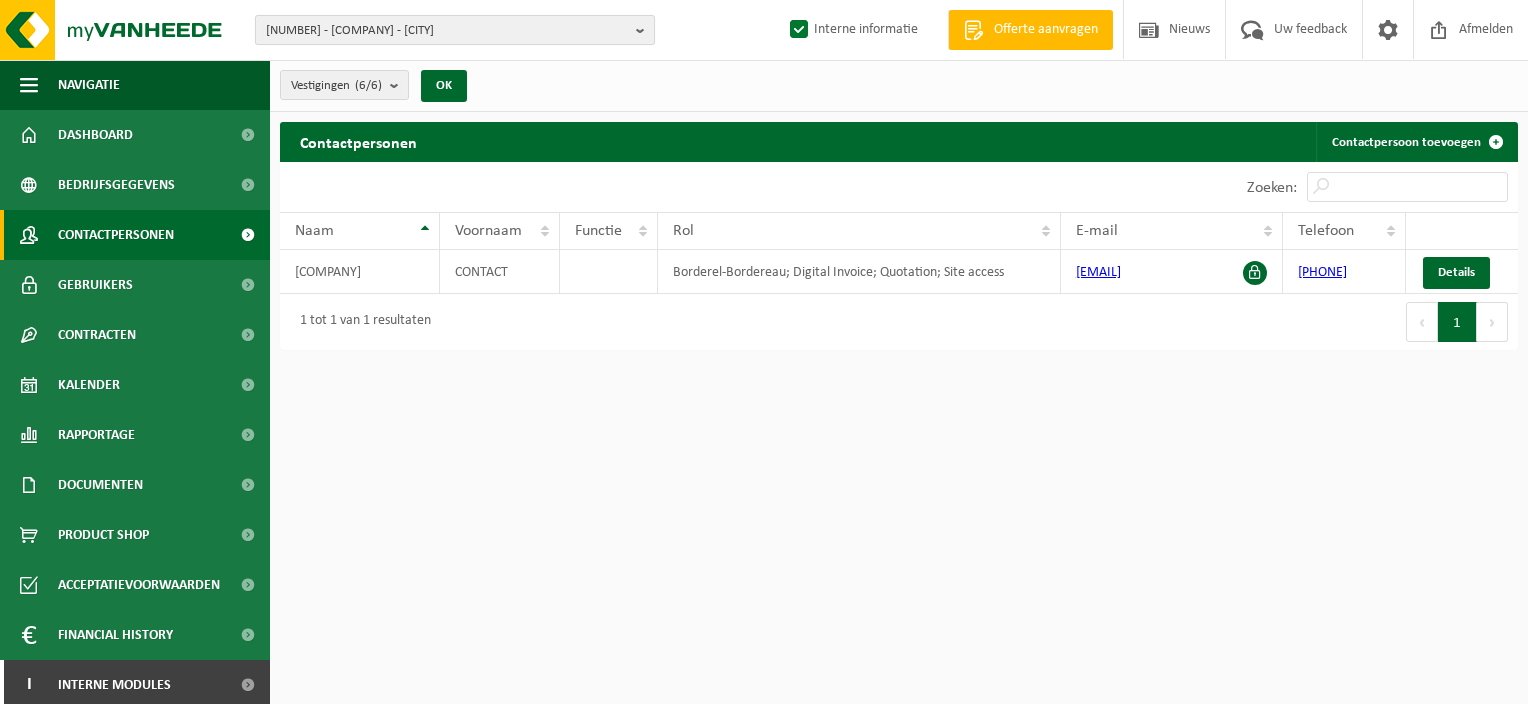 click at bounding box center (645, 30) 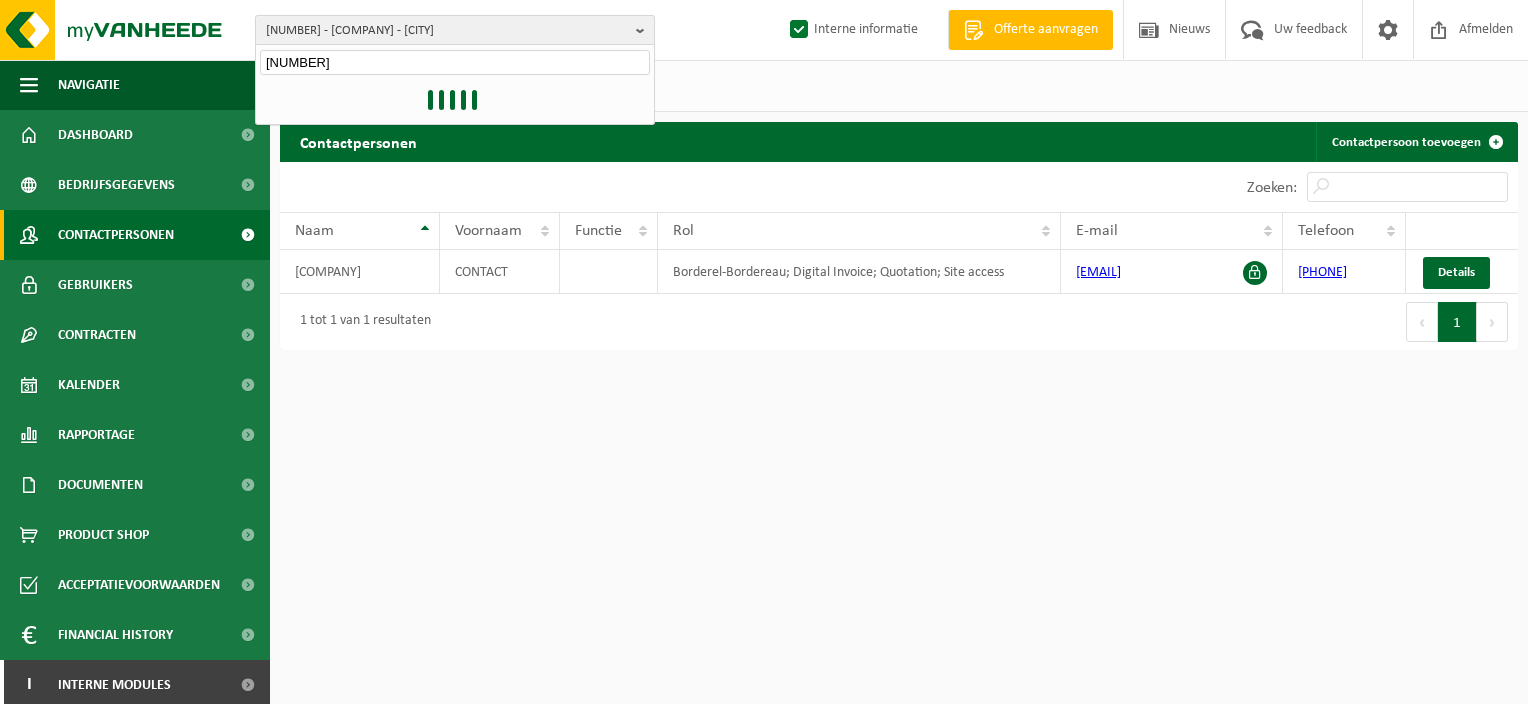 type on "10-950784" 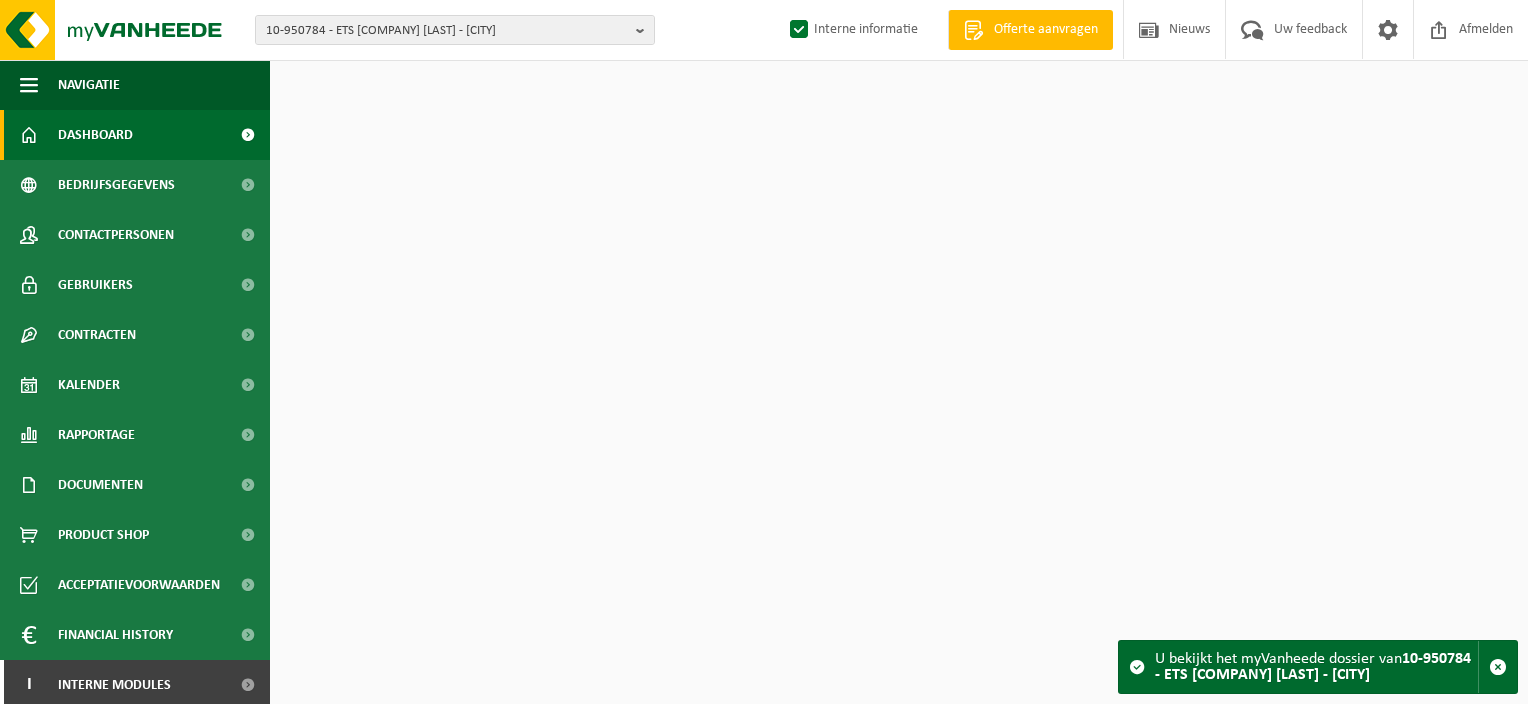 scroll, scrollTop: 0, scrollLeft: 0, axis: both 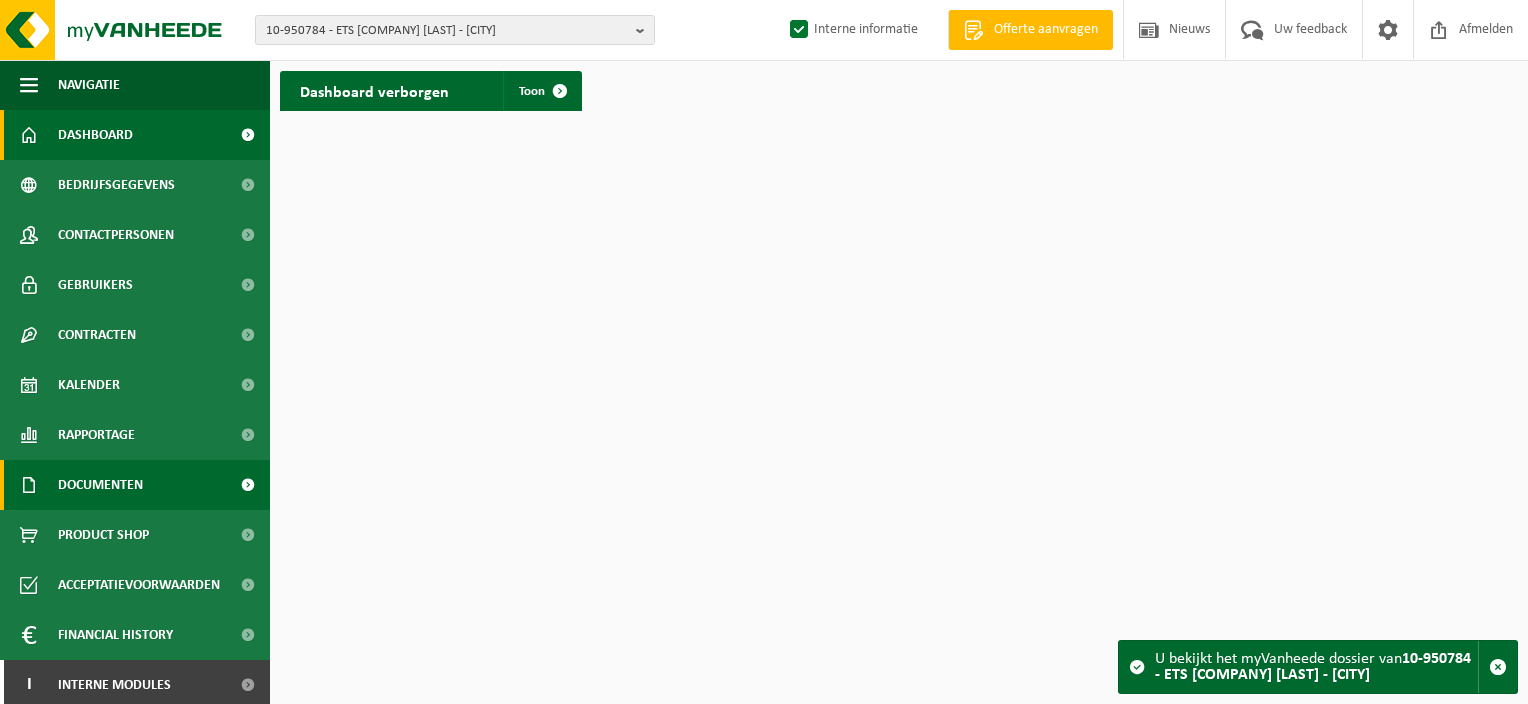click on "Documenten" at bounding box center [100, 485] 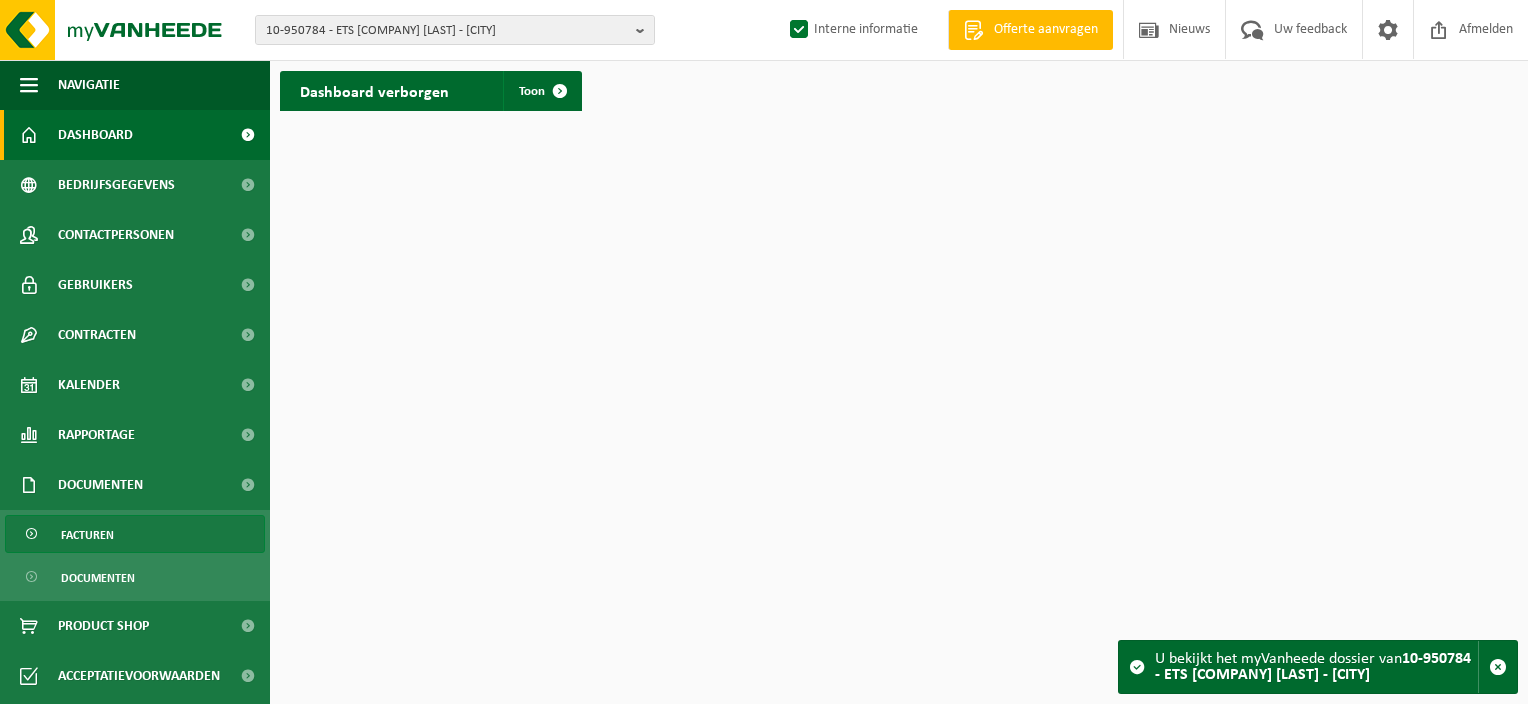 click on "Facturen" at bounding box center [135, 534] 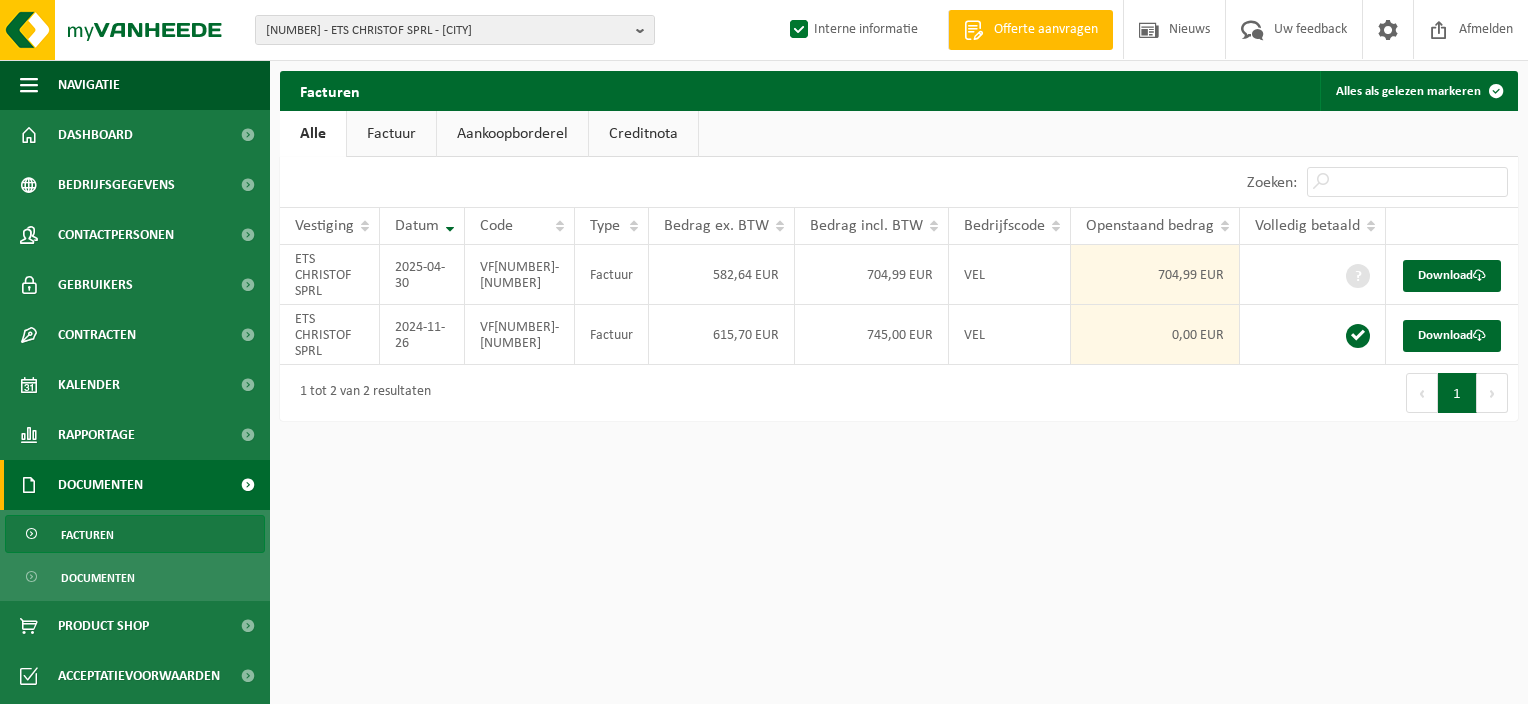scroll, scrollTop: 0, scrollLeft: 0, axis: both 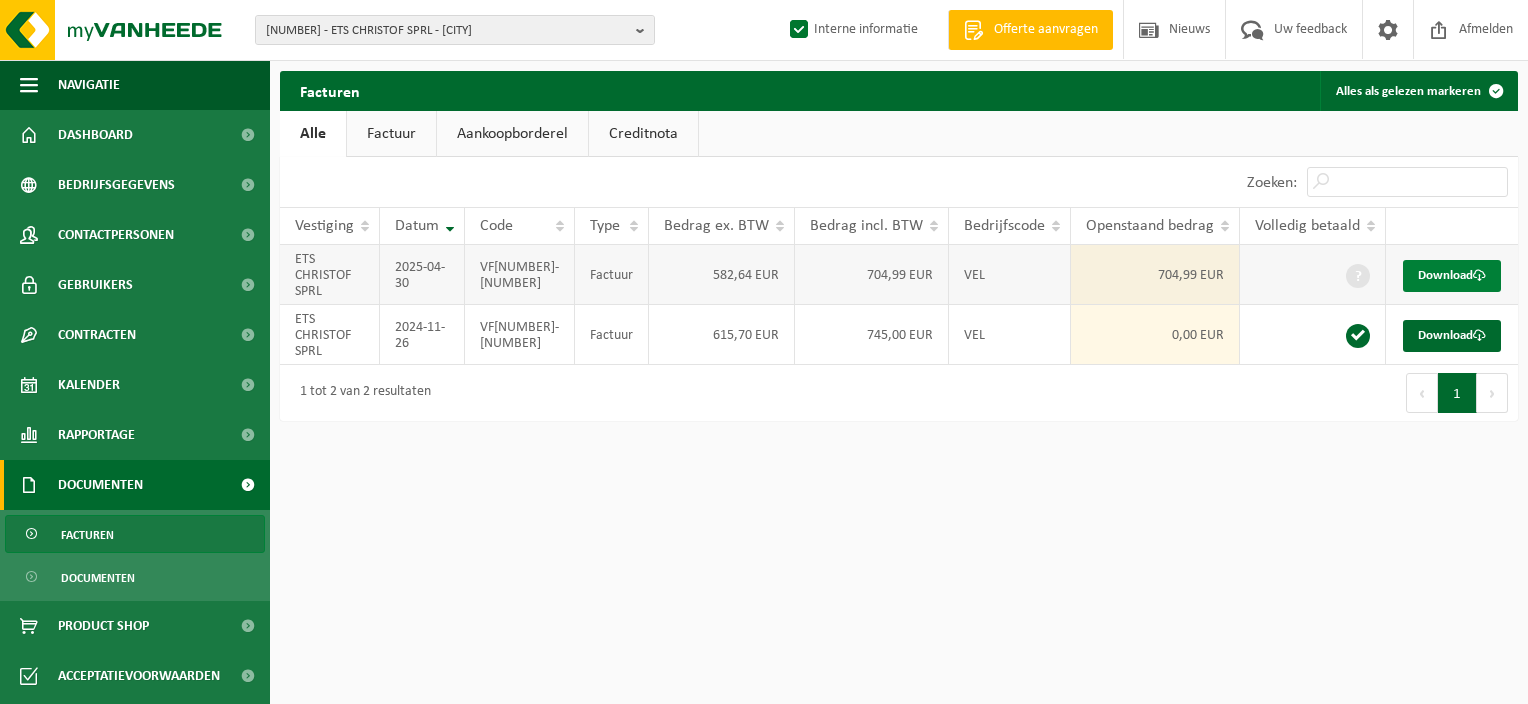 click on "Download" at bounding box center [1452, 276] 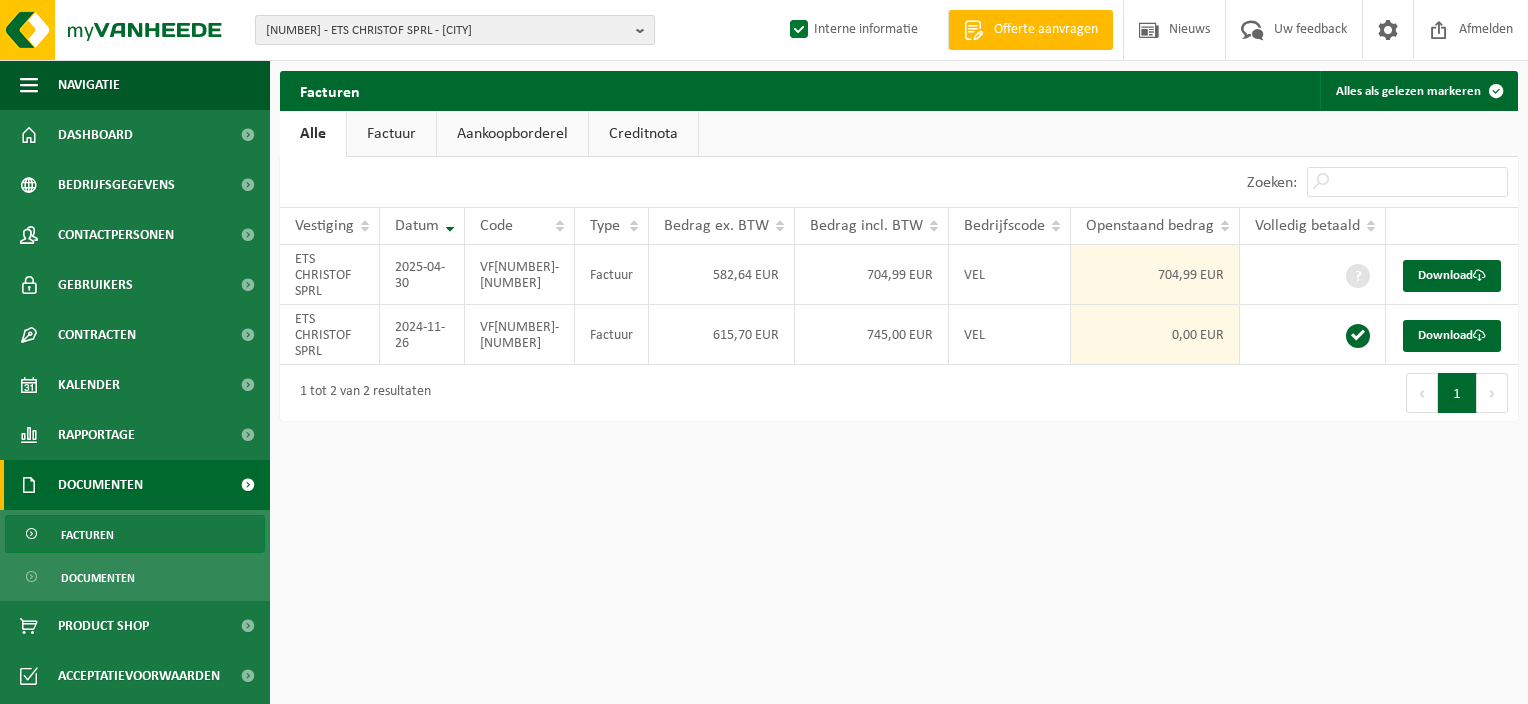 click on "10-950784 - ETS CHRISTOF SPRL - ANDERLECHT" at bounding box center [447, 31] 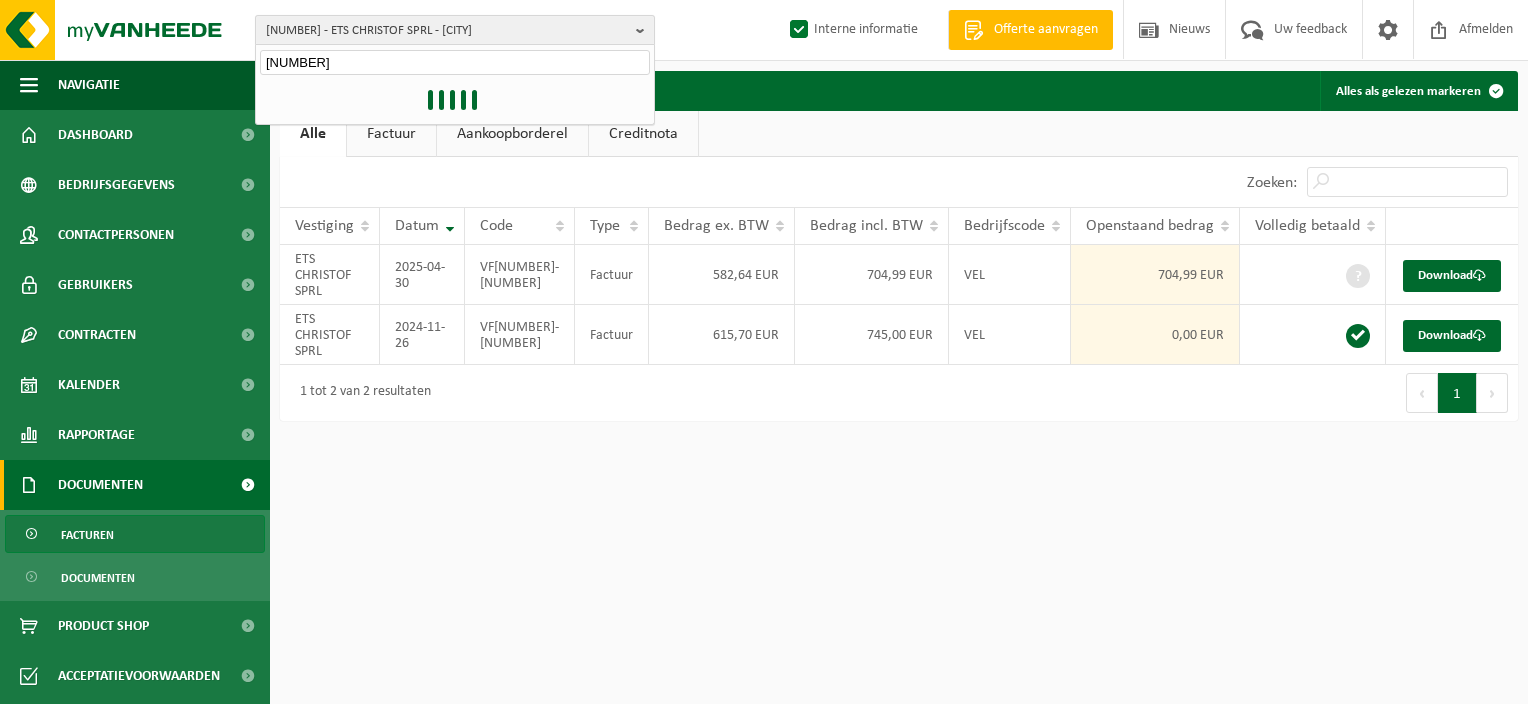type on "10-957693" 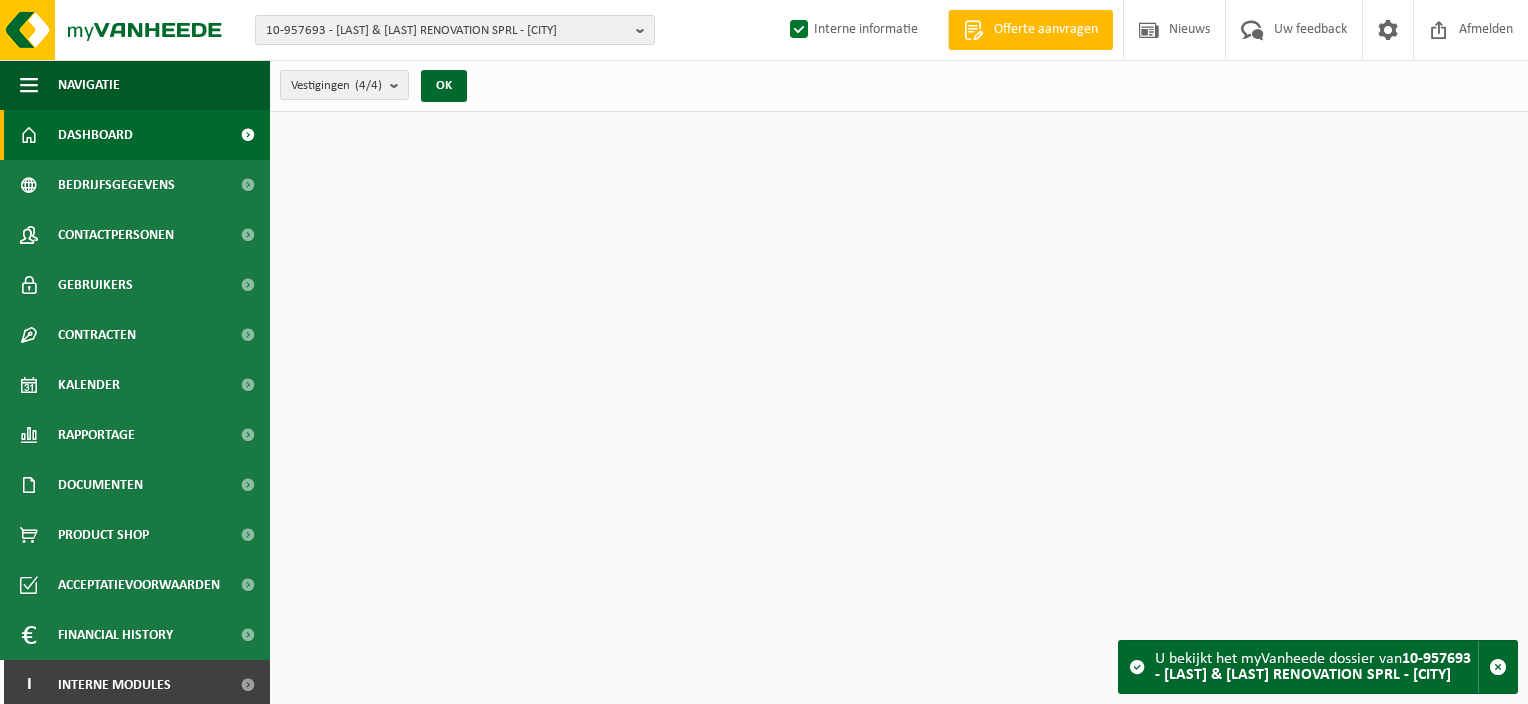 scroll, scrollTop: 0, scrollLeft: 0, axis: both 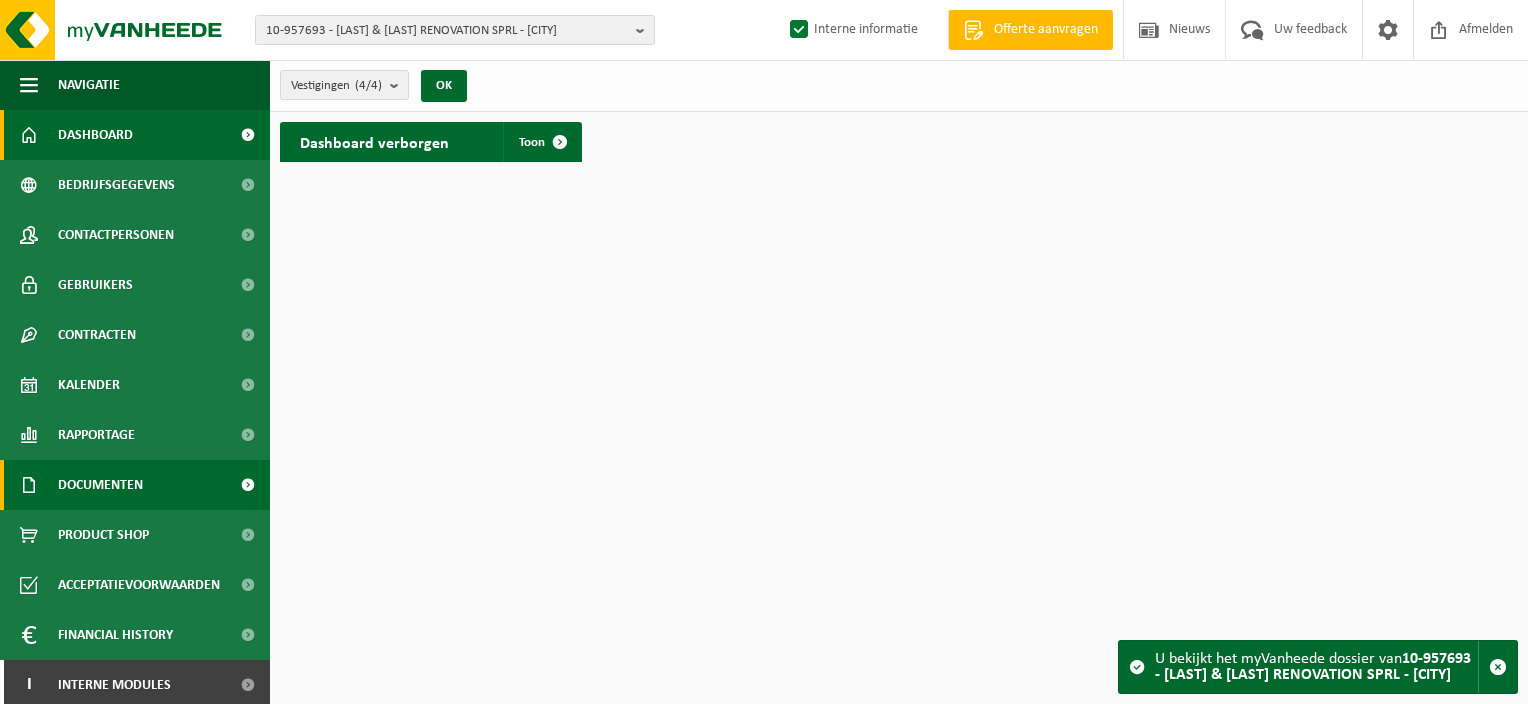 click on "Documenten" at bounding box center [100, 485] 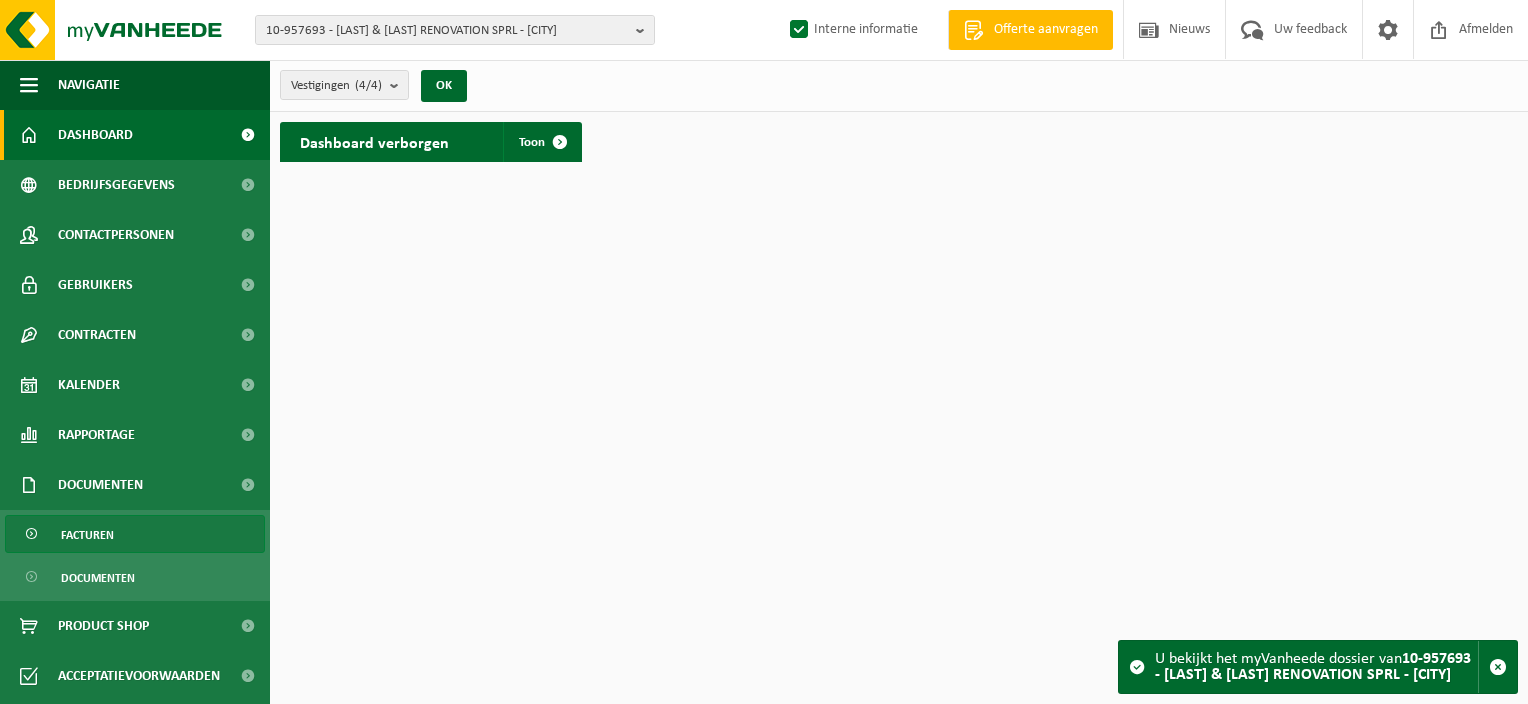 click on "Facturen" at bounding box center [135, 534] 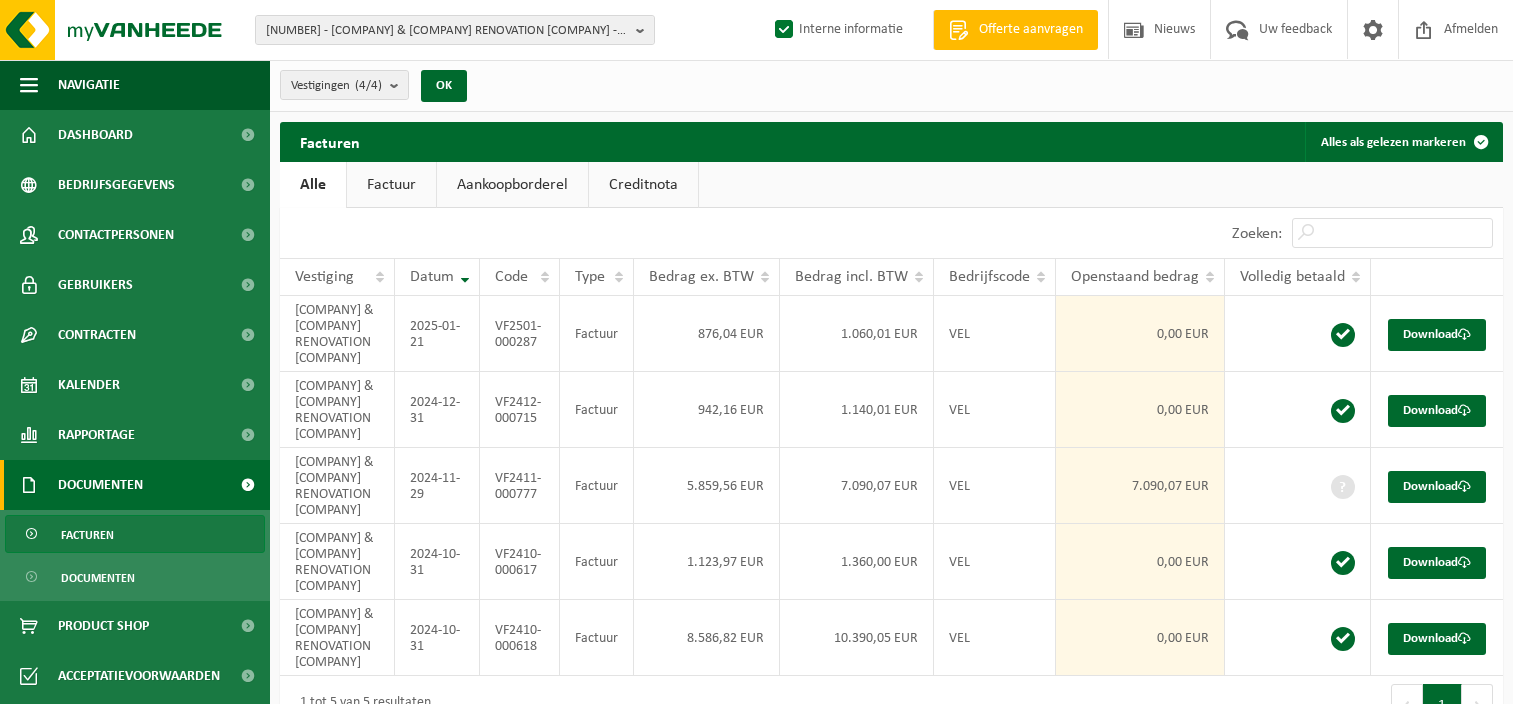 scroll, scrollTop: 0, scrollLeft: 0, axis: both 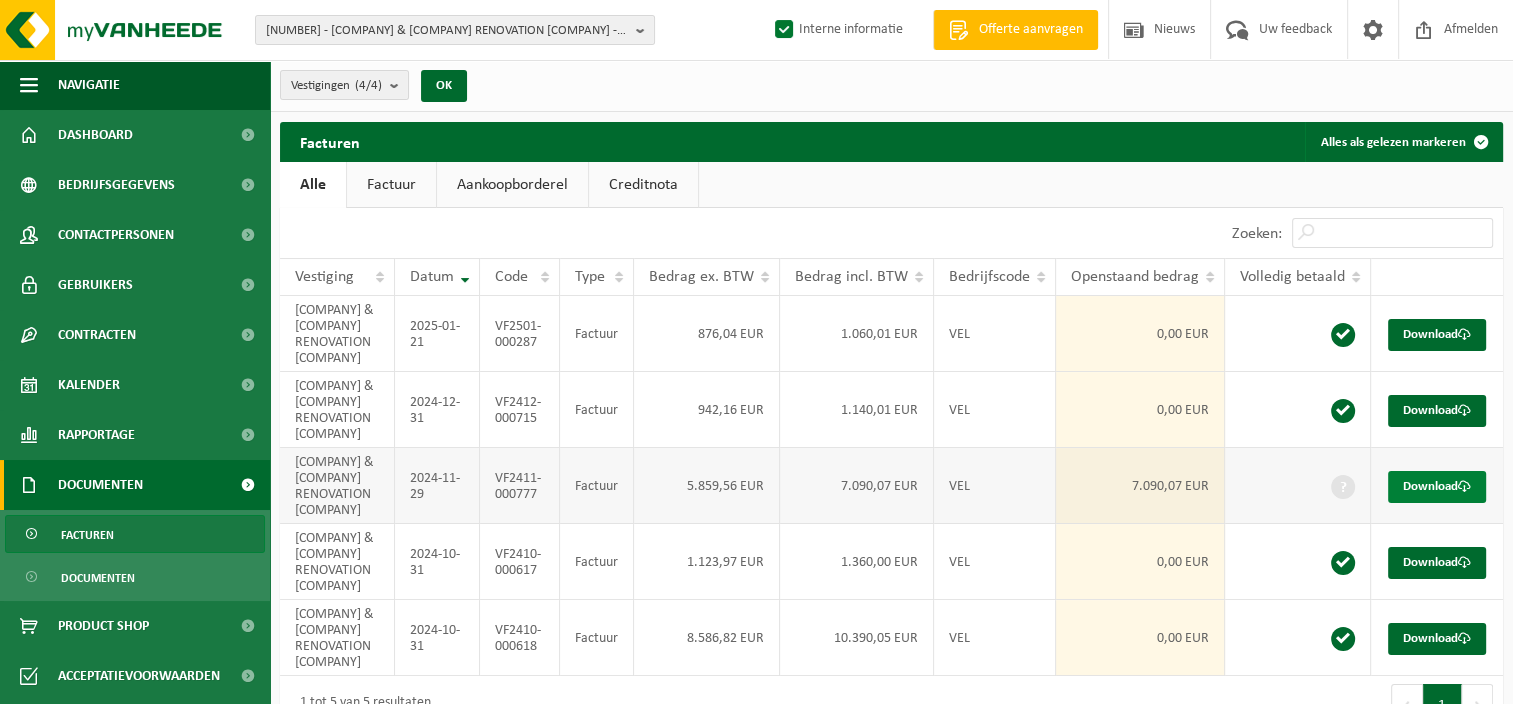 click on "Download" at bounding box center (1437, 487) 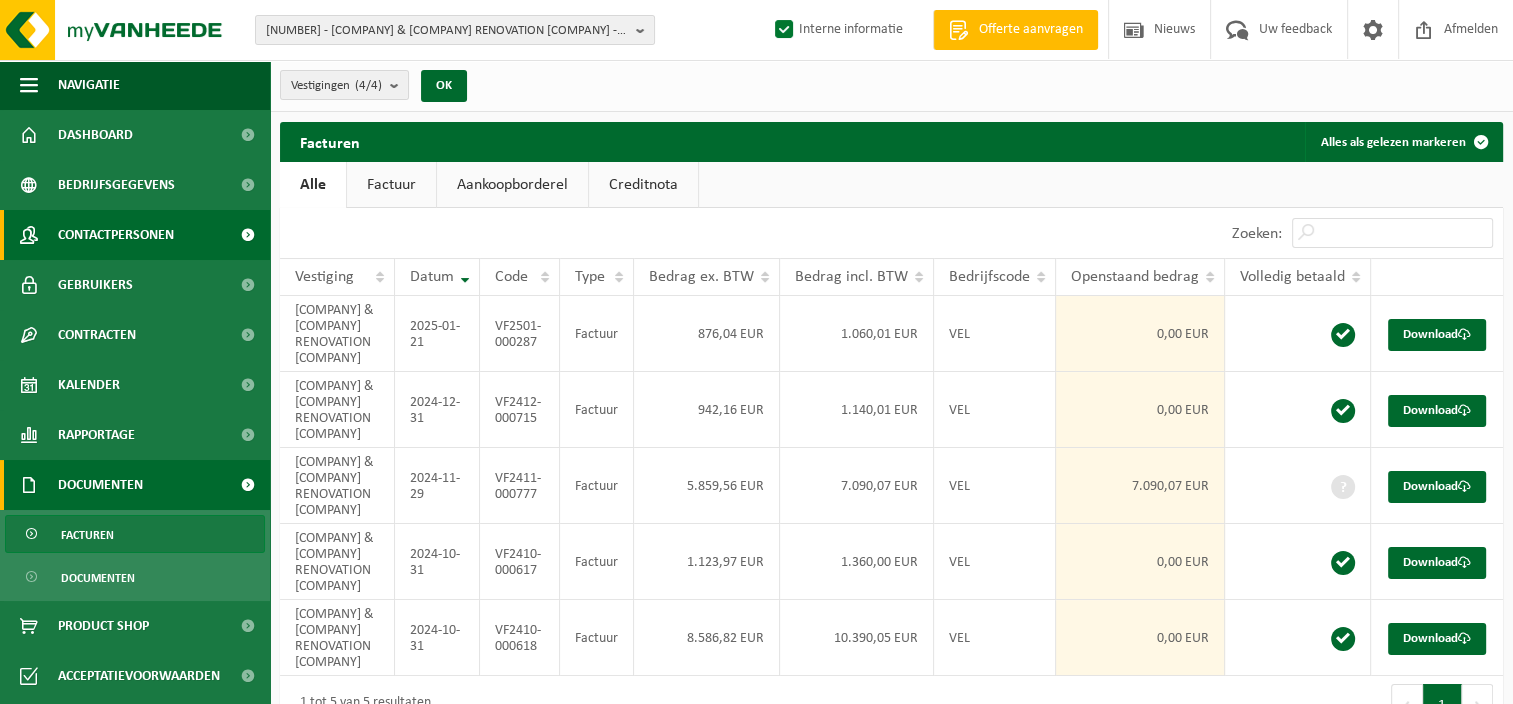 click on "Contactpersonen" at bounding box center (116, 235) 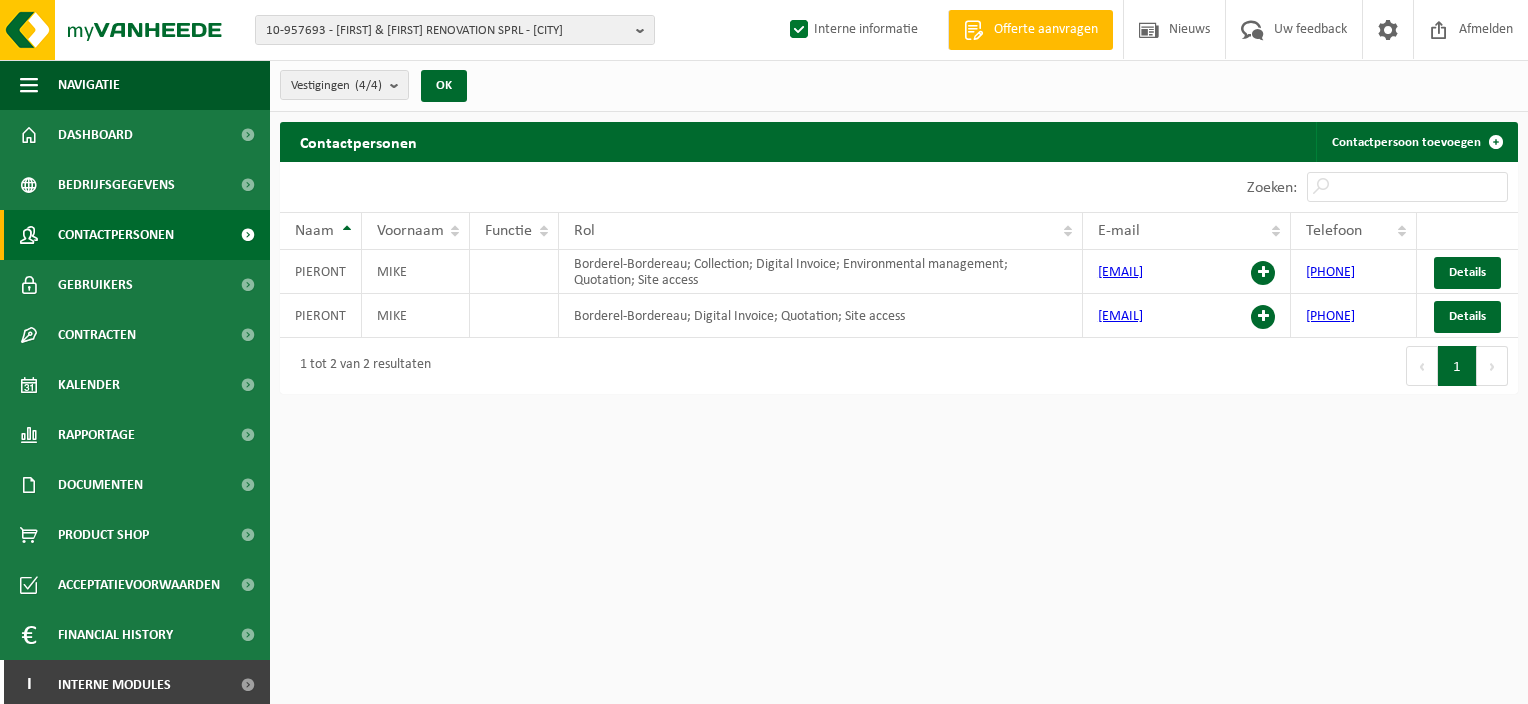 scroll, scrollTop: 0, scrollLeft: 0, axis: both 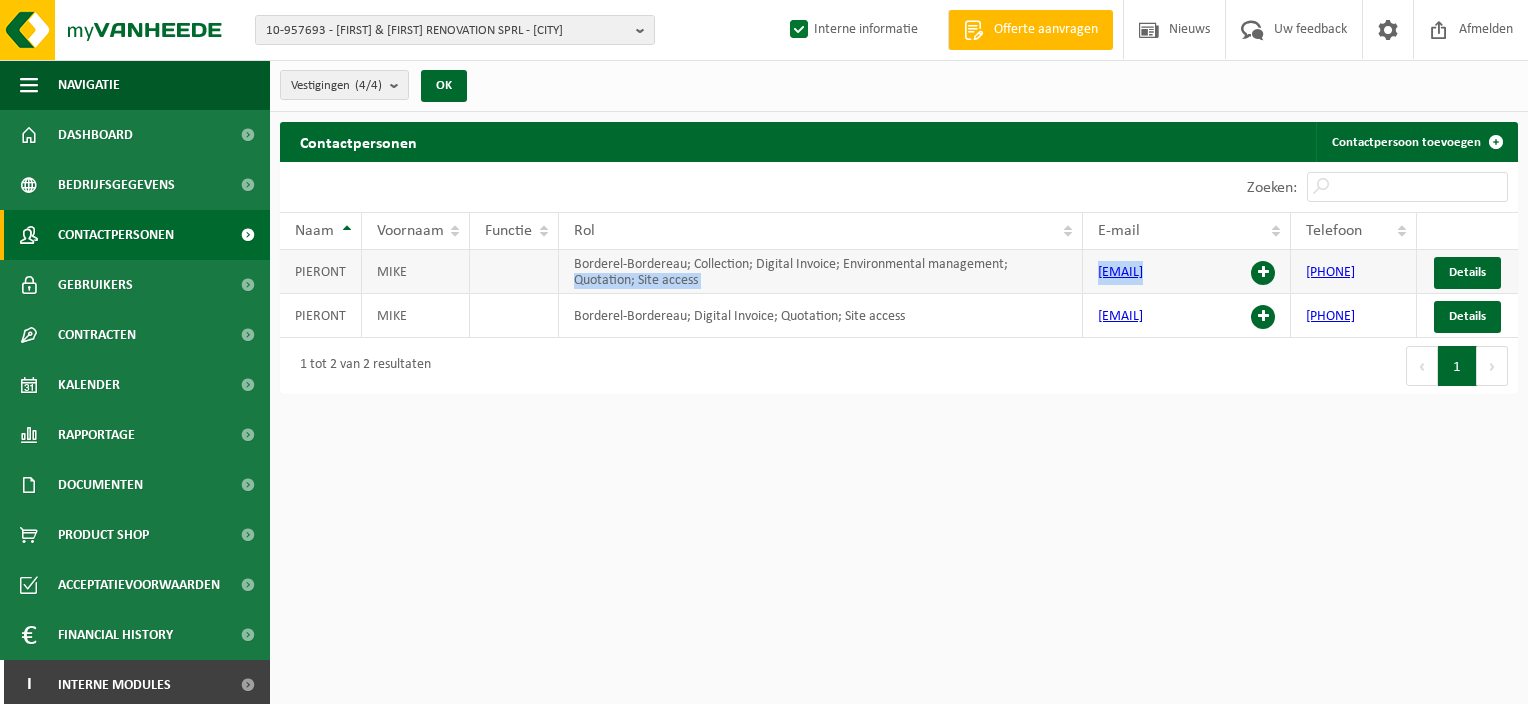 drag, startPoint x: 1252, startPoint y: 271, endPoint x: 1078, endPoint y: 269, distance: 174.01149 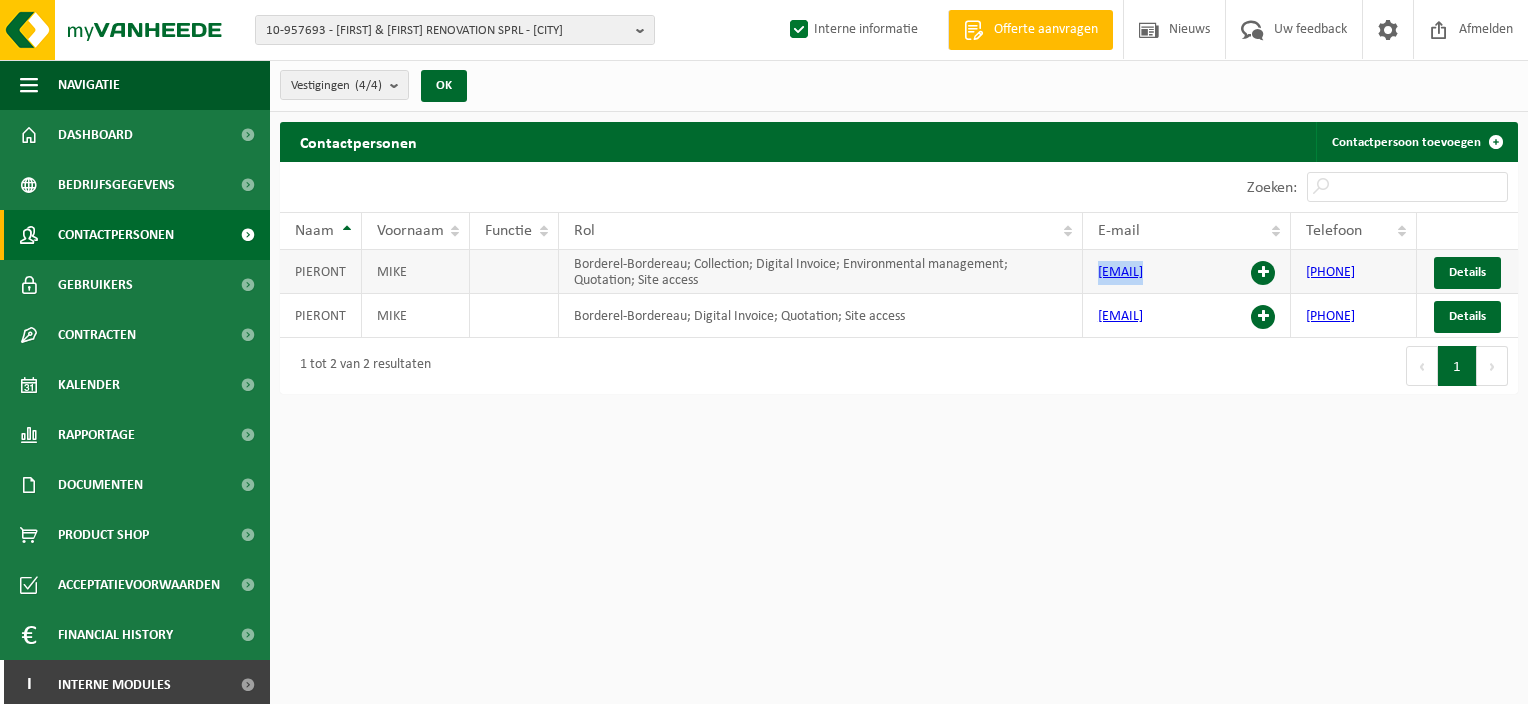 drag, startPoint x: 1252, startPoint y: 264, endPoint x: 1100, endPoint y: 272, distance: 152.21039 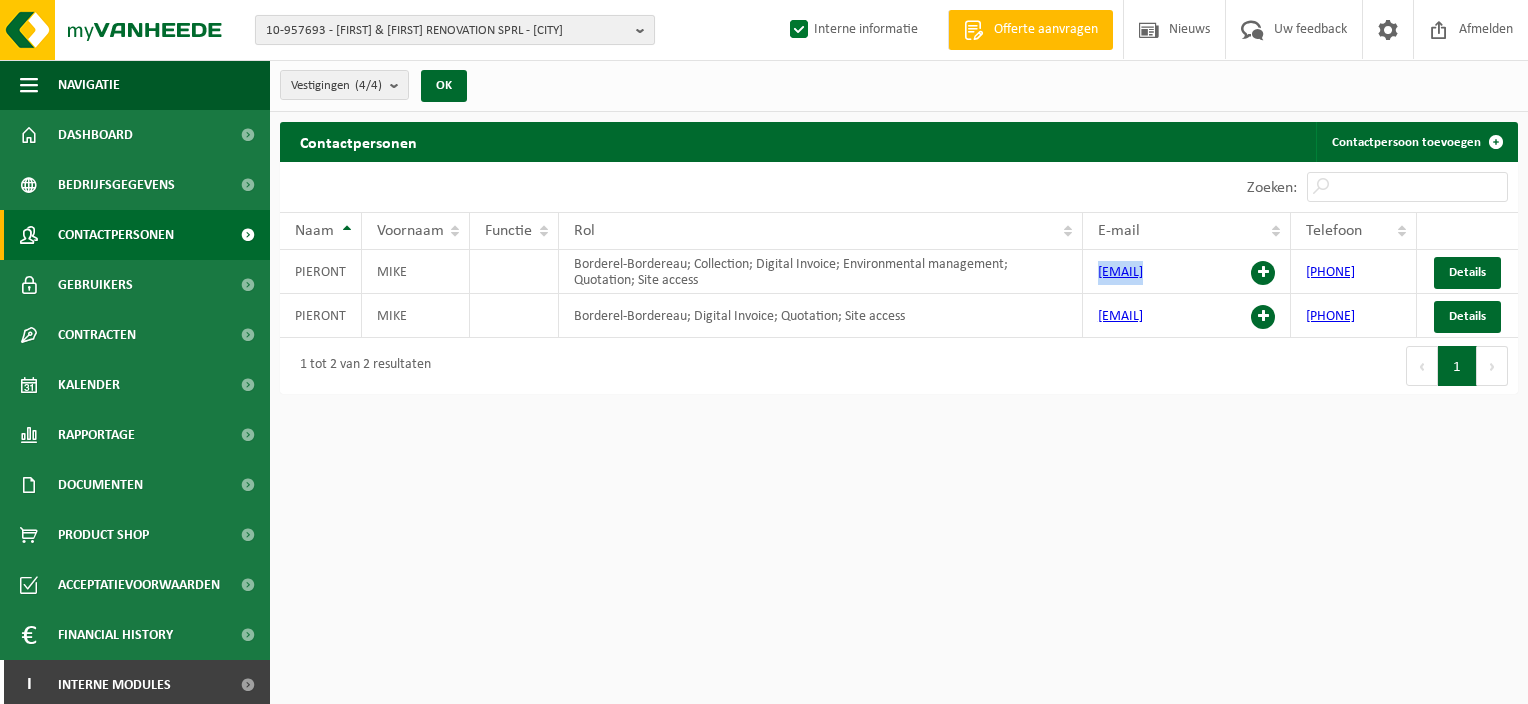 click on "10-957693 - PIERONT & PIERONT RENOVATION SPRL - COURT-SAINT-ETIENNE" at bounding box center (455, 30) 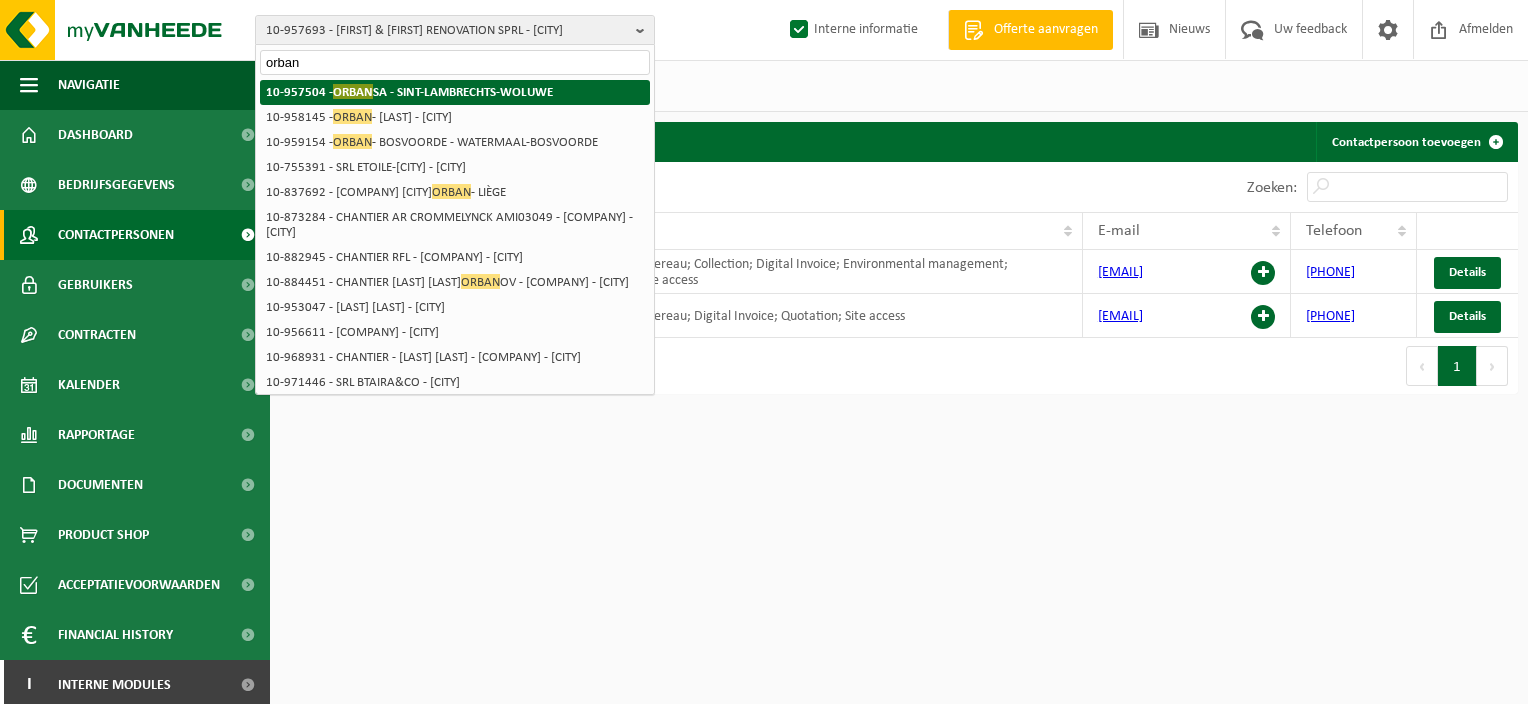 type on "orban" 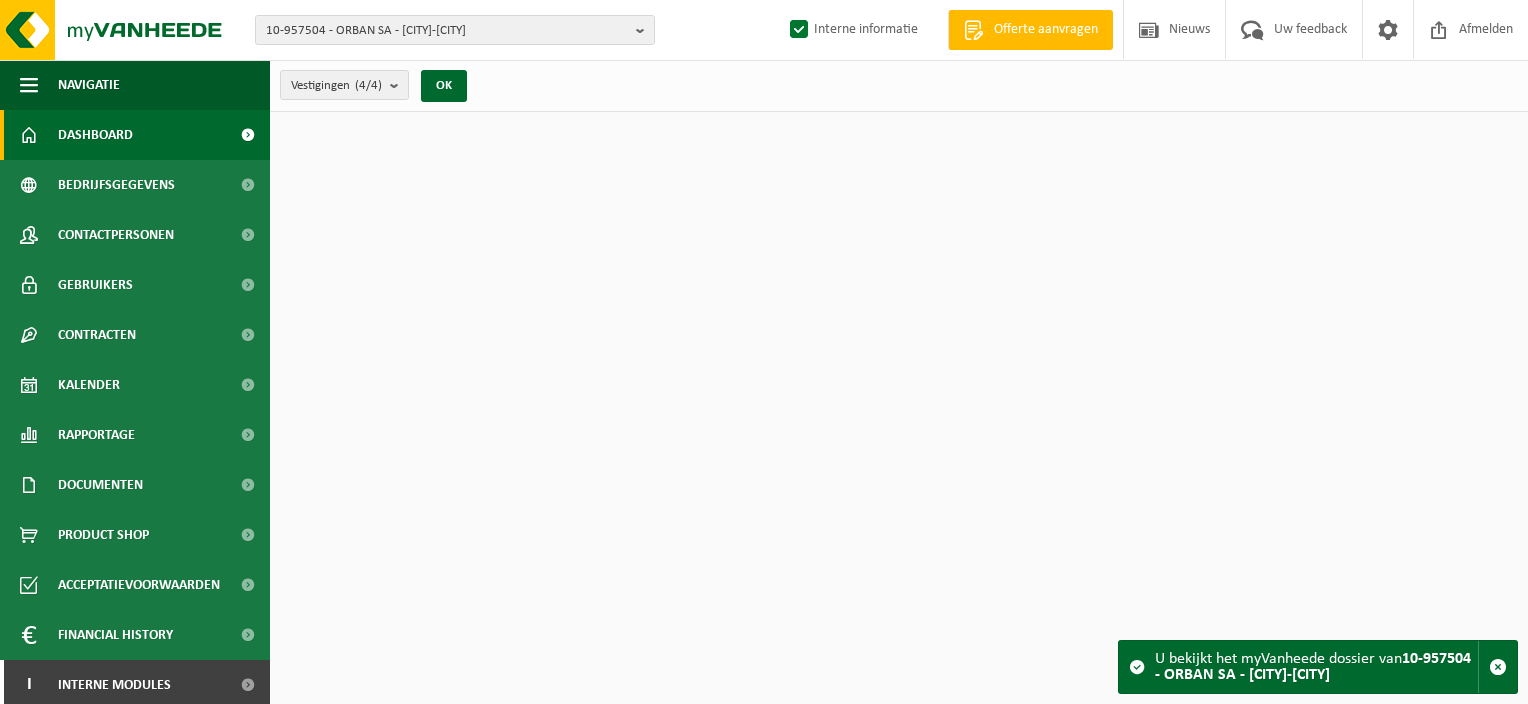 scroll, scrollTop: 0, scrollLeft: 0, axis: both 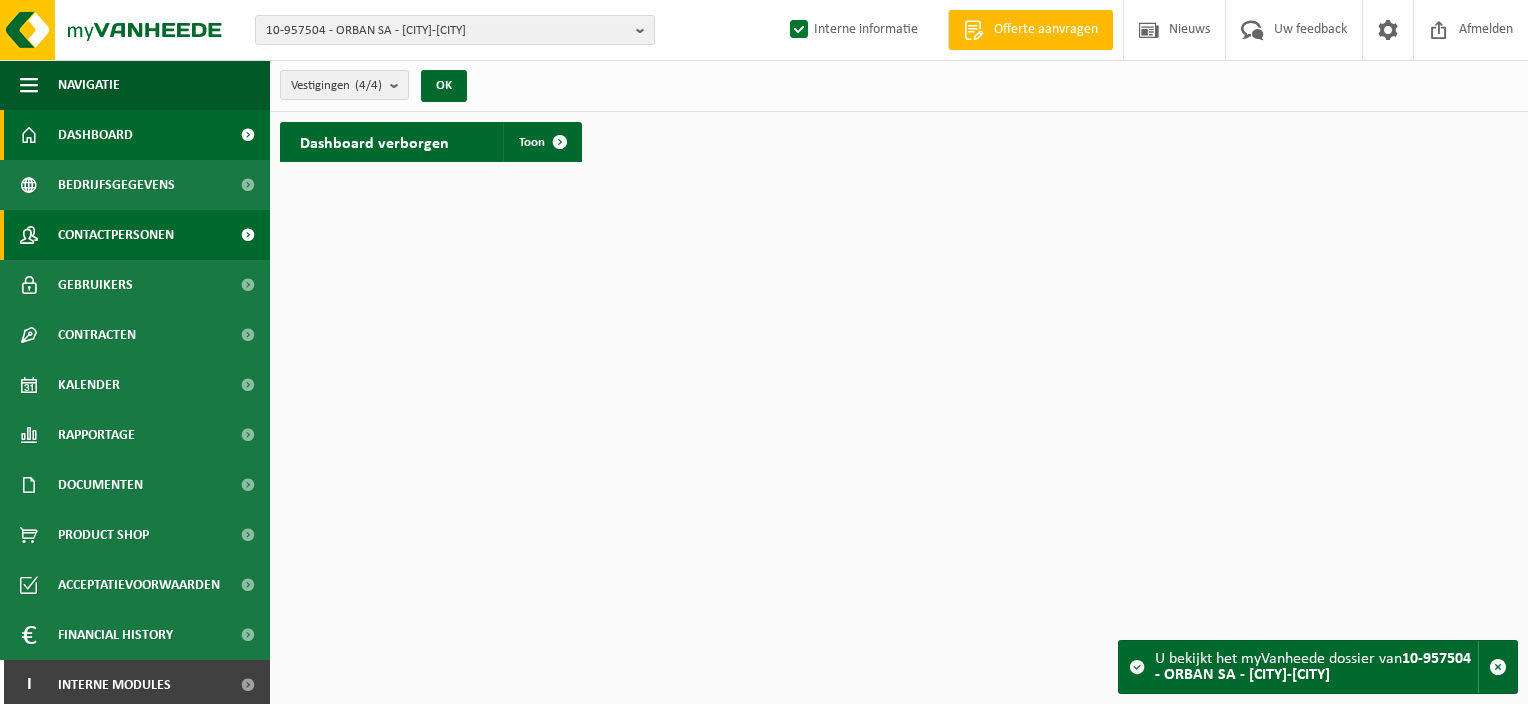 click on "Contactpersonen" at bounding box center (116, 235) 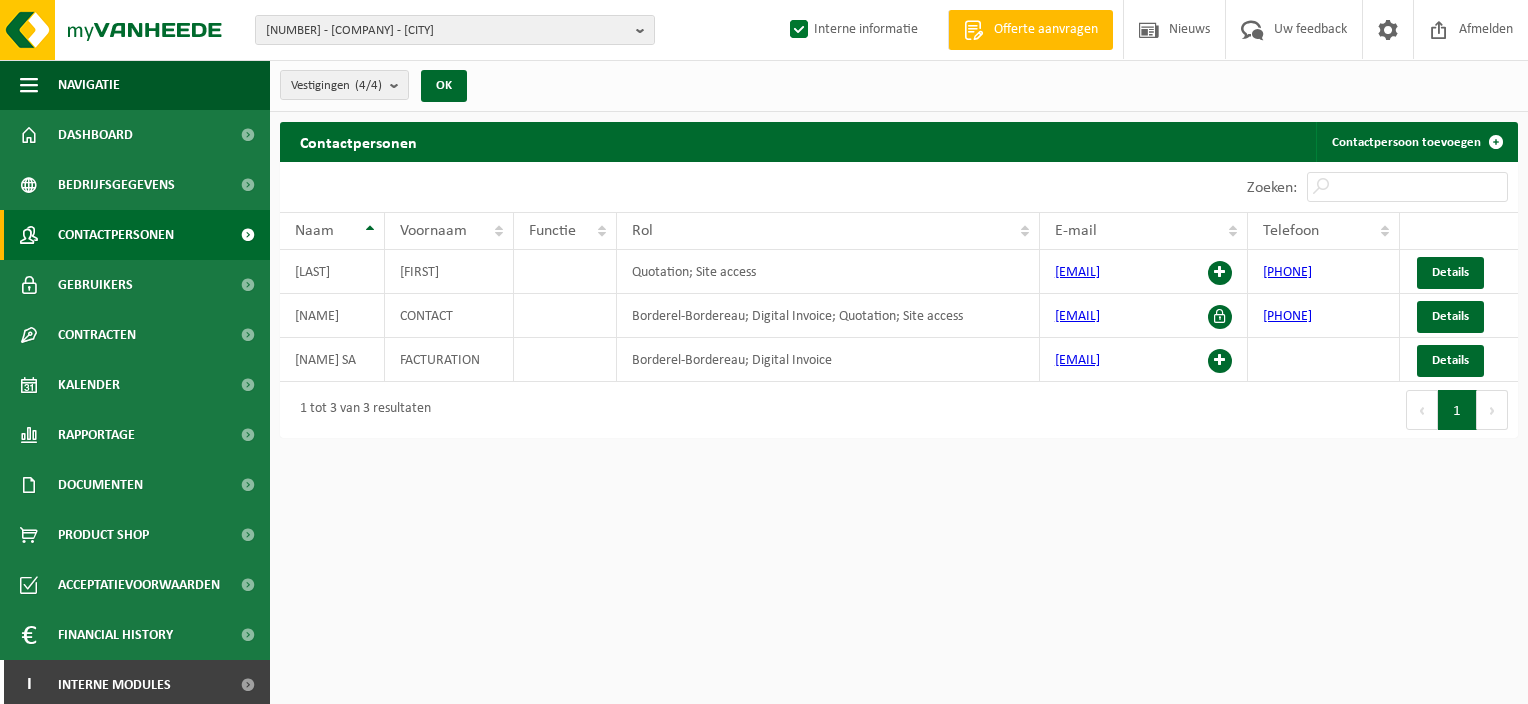 scroll, scrollTop: 0, scrollLeft: 0, axis: both 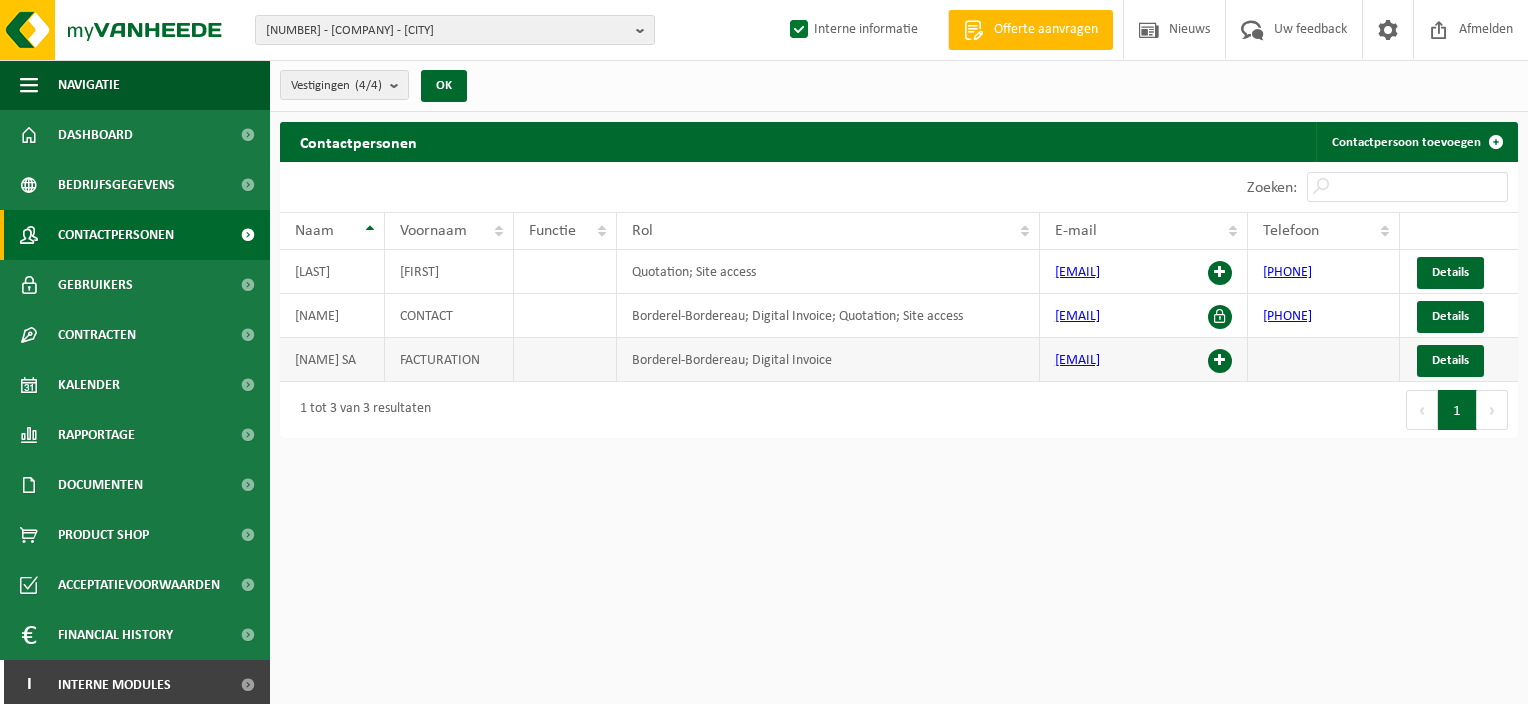 drag, startPoint x: 1186, startPoint y: 361, endPoint x: 1055, endPoint y: 369, distance: 131.24405 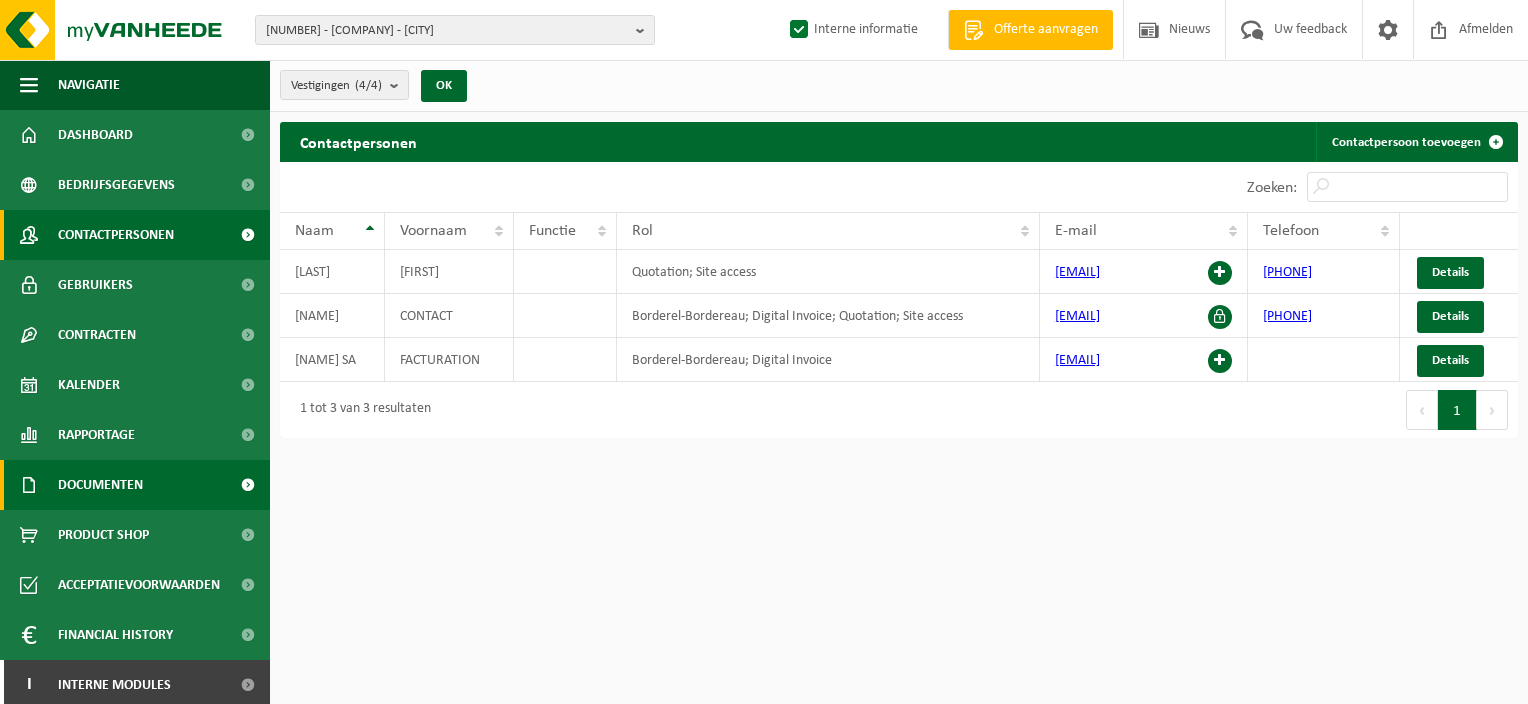 click at bounding box center (29, 485) 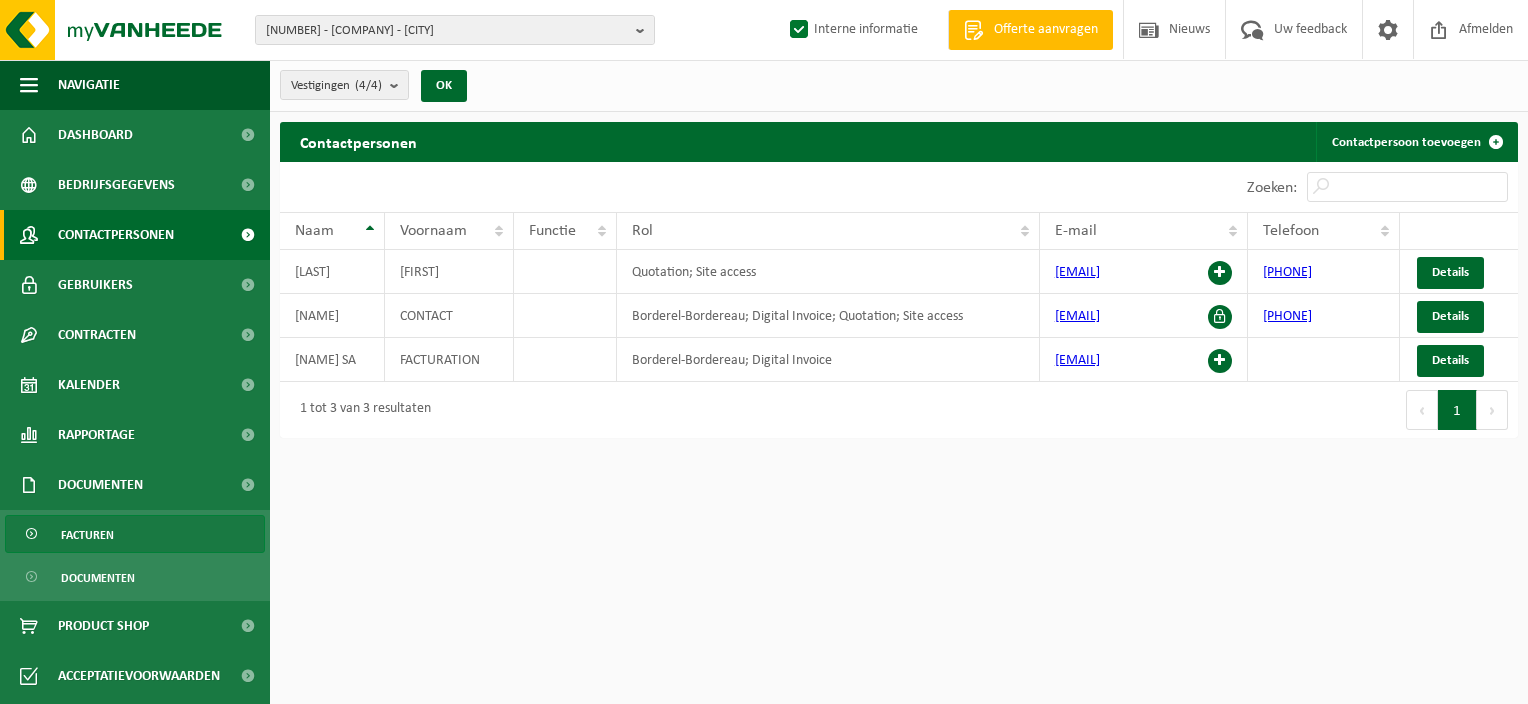 click on "Facturen" at bounding box center (87, 535) 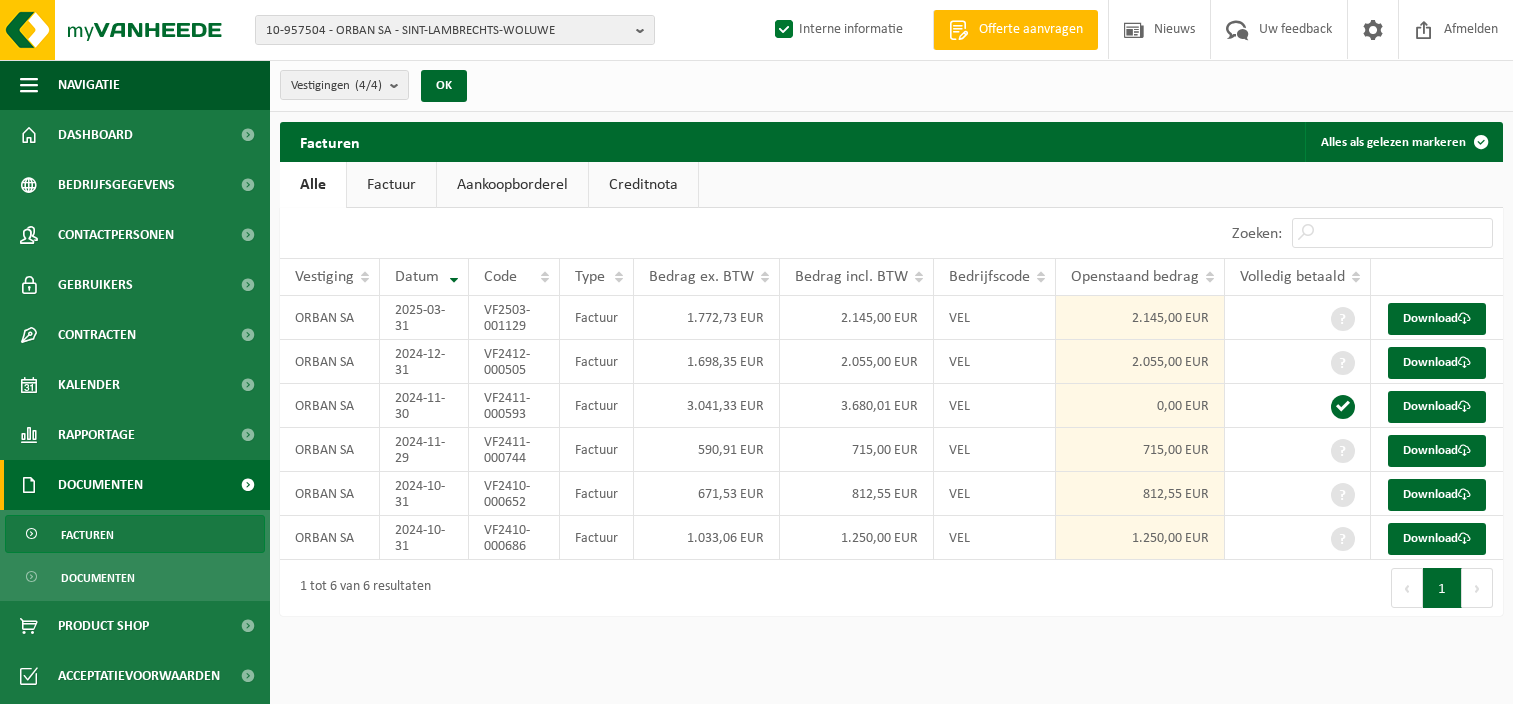 scroll, scrollTop: 0, scrollLeft: 0, axis: both 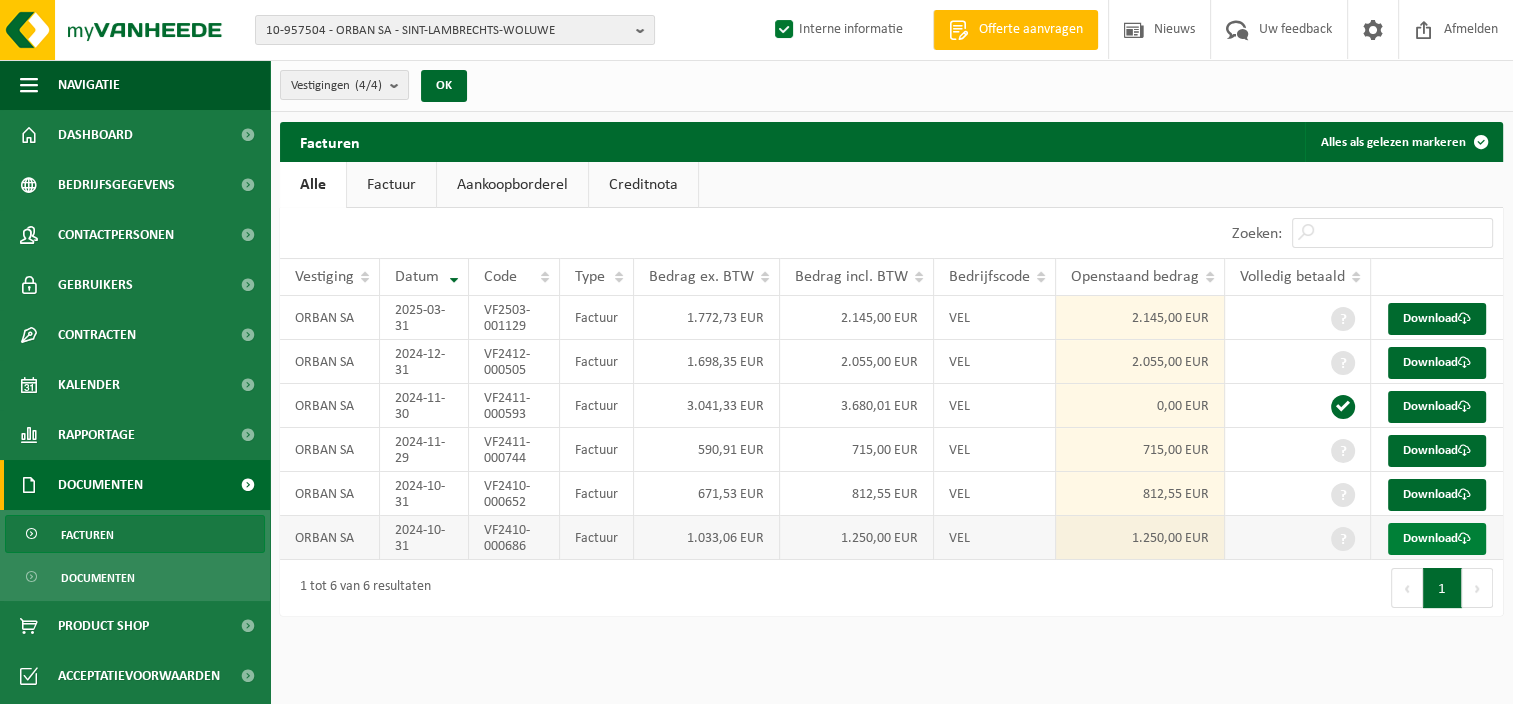 click on "Download" at bounding box center [1437, 539] 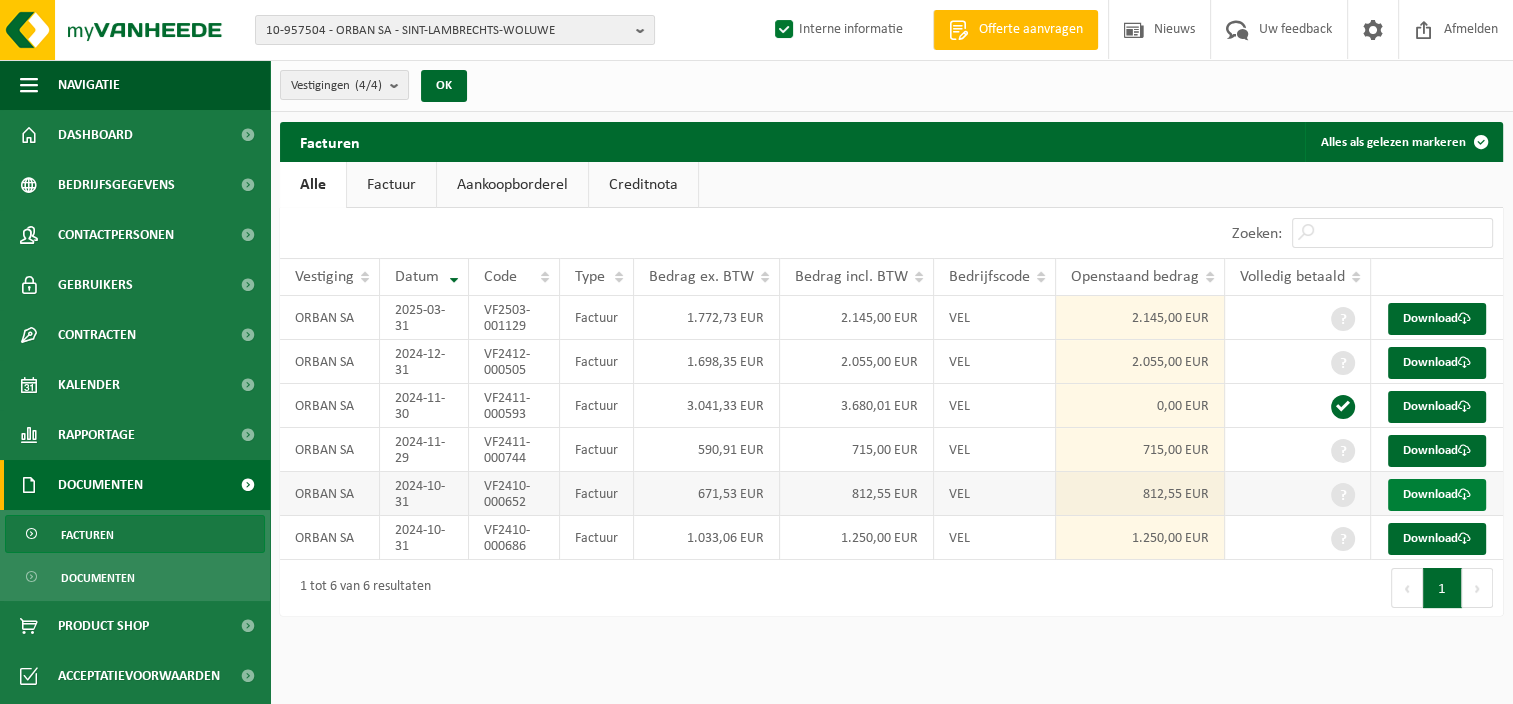 click on "Download" at bounding box center [1437, 495] 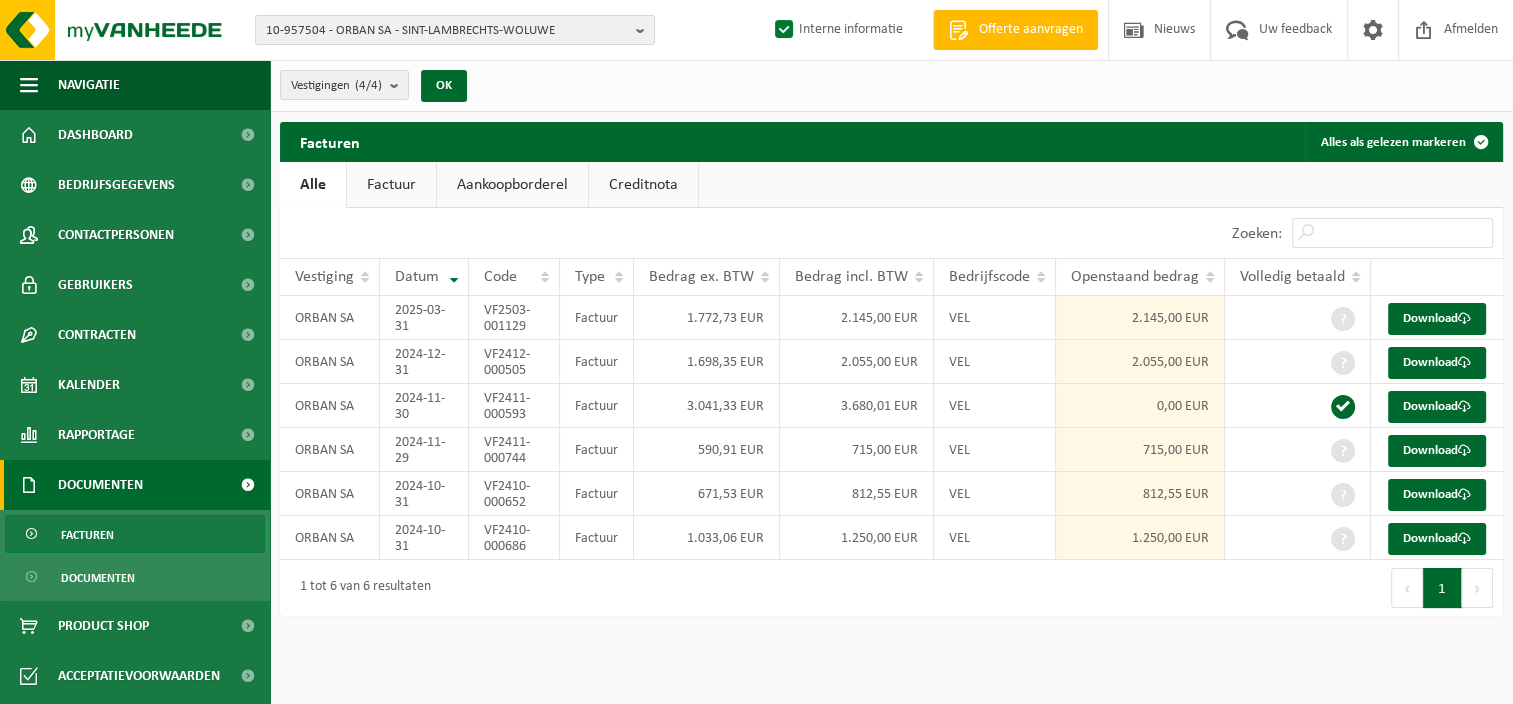 click on "Alle       Factuur       Aankoopborderel       Creditnota" at bounding box center [891, 185] 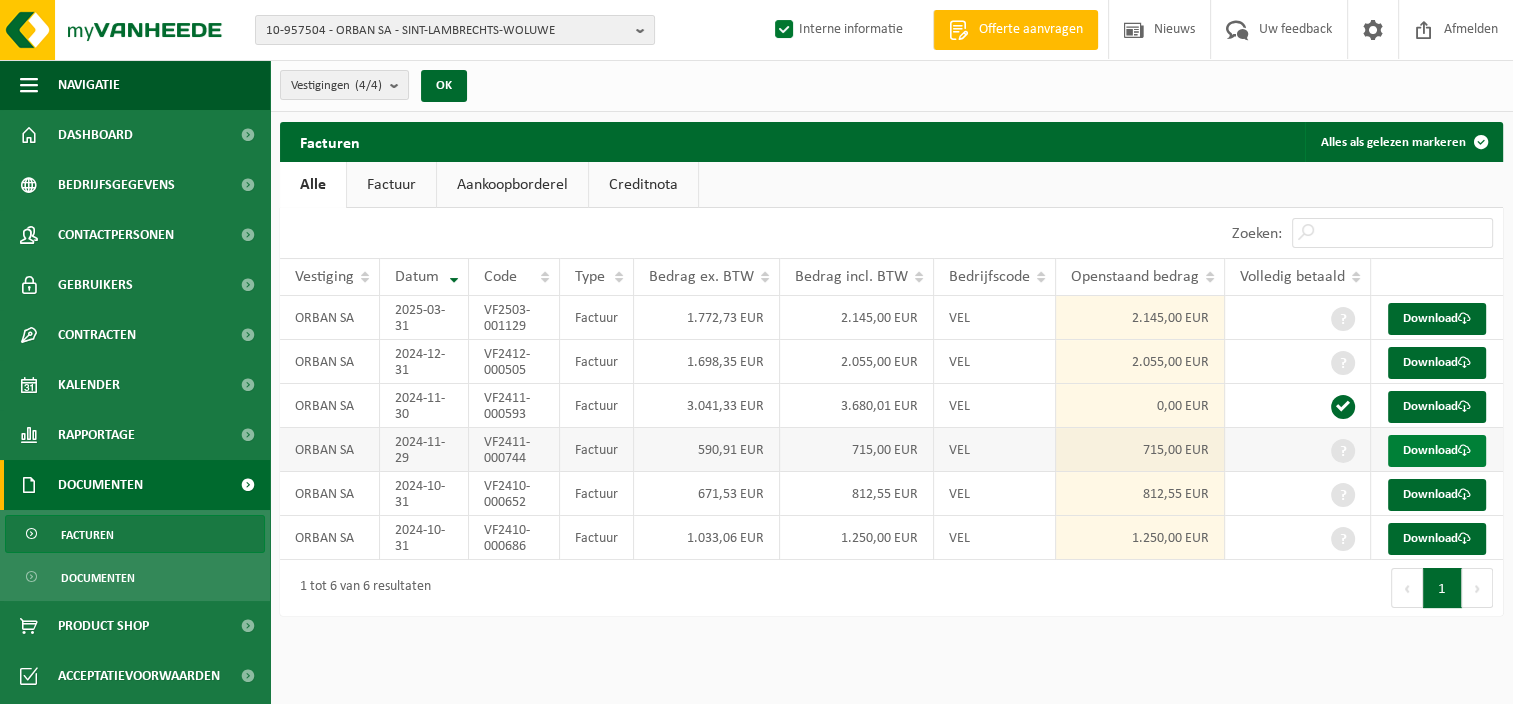 click on "Download" at bounding box center [1437, 451] 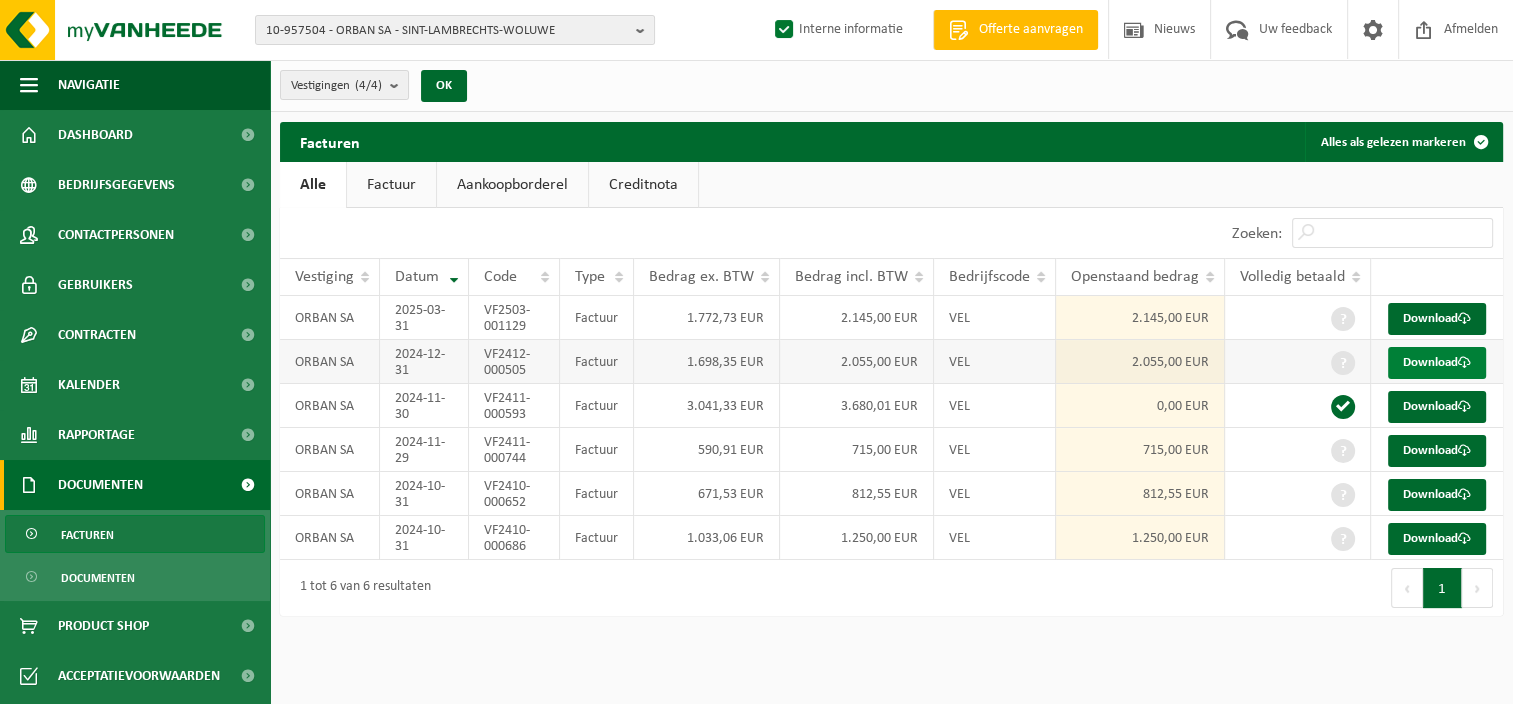 click on "Download" at bounding box center [1437, 363] 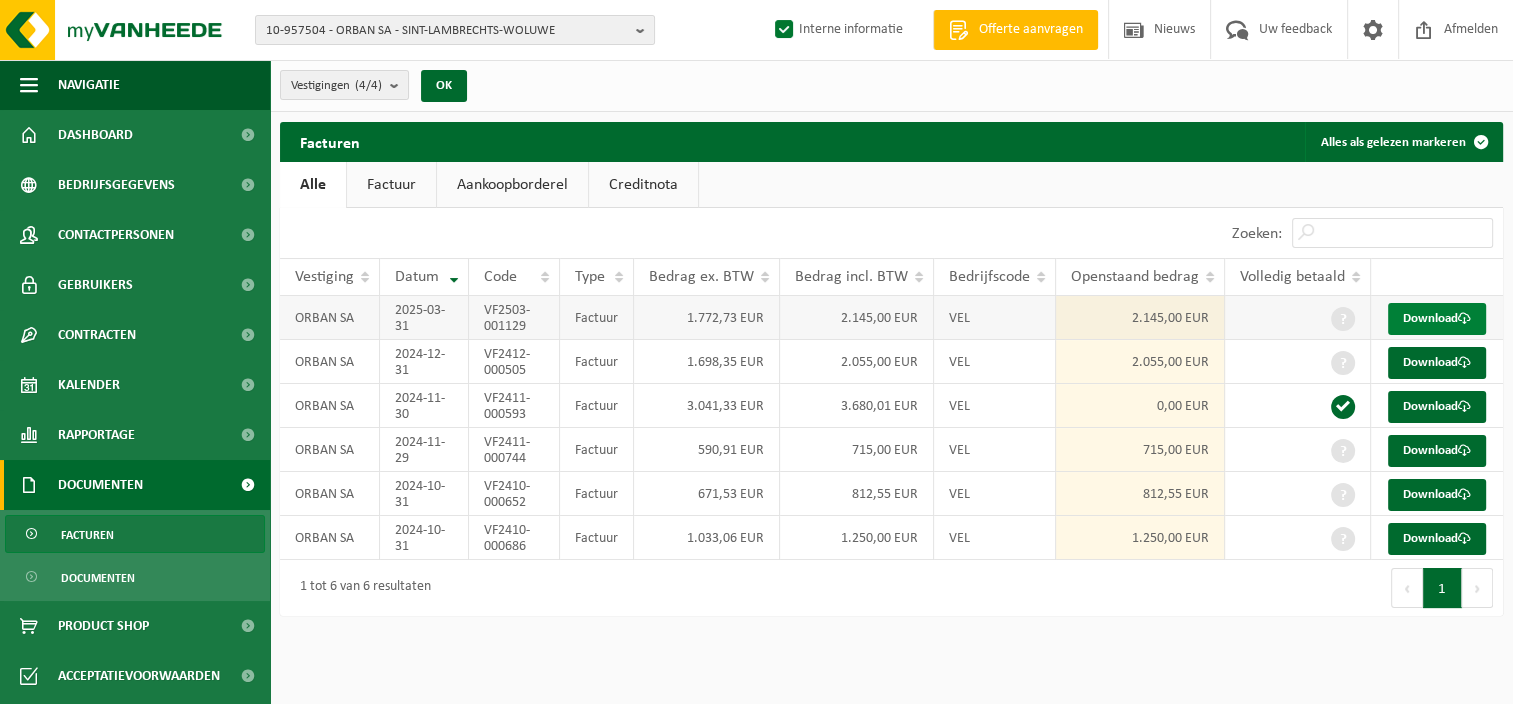 click on "Download" at bounding box center (1437, 319) 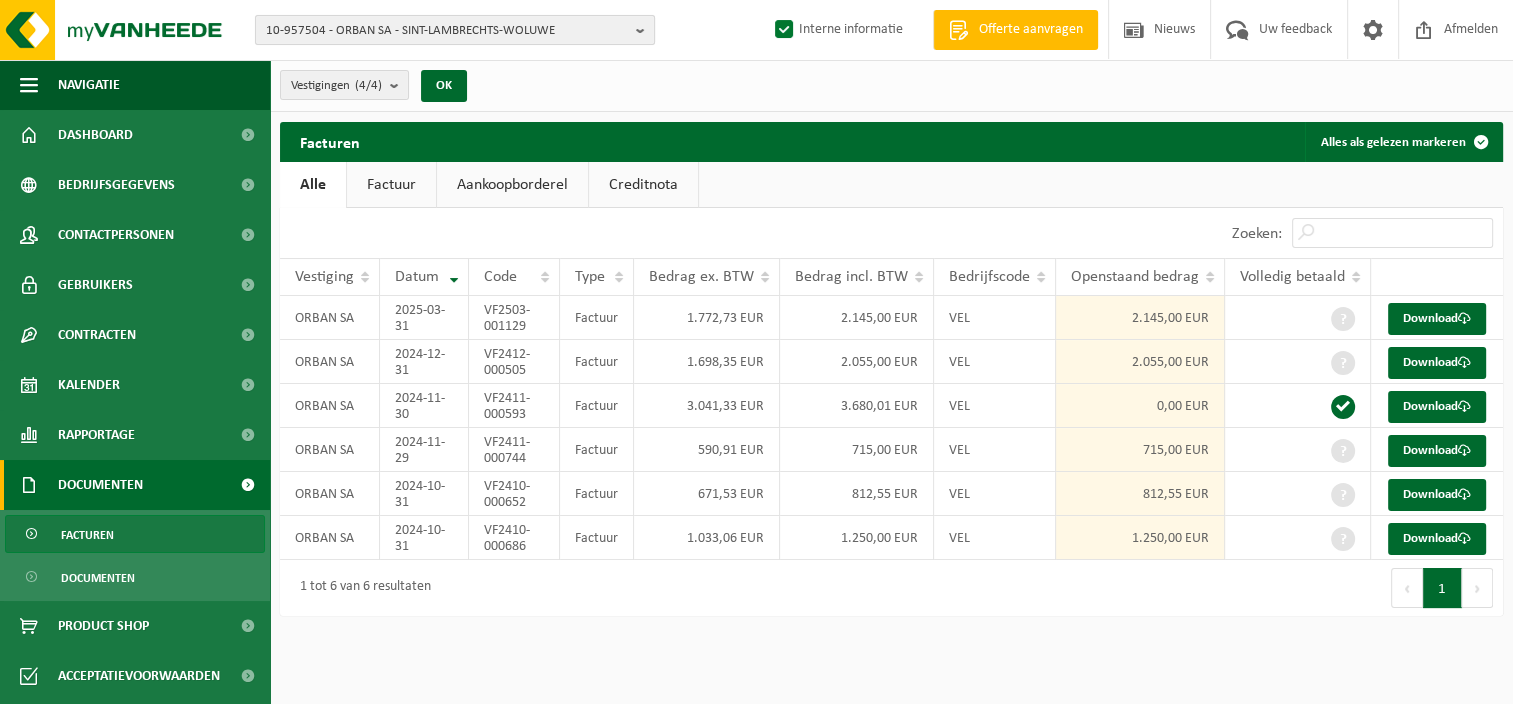 click on "10-957504 - ORBAN SA - SINT-LAMBRECHTS-WOLUWE" at bounding box center [455, 30] 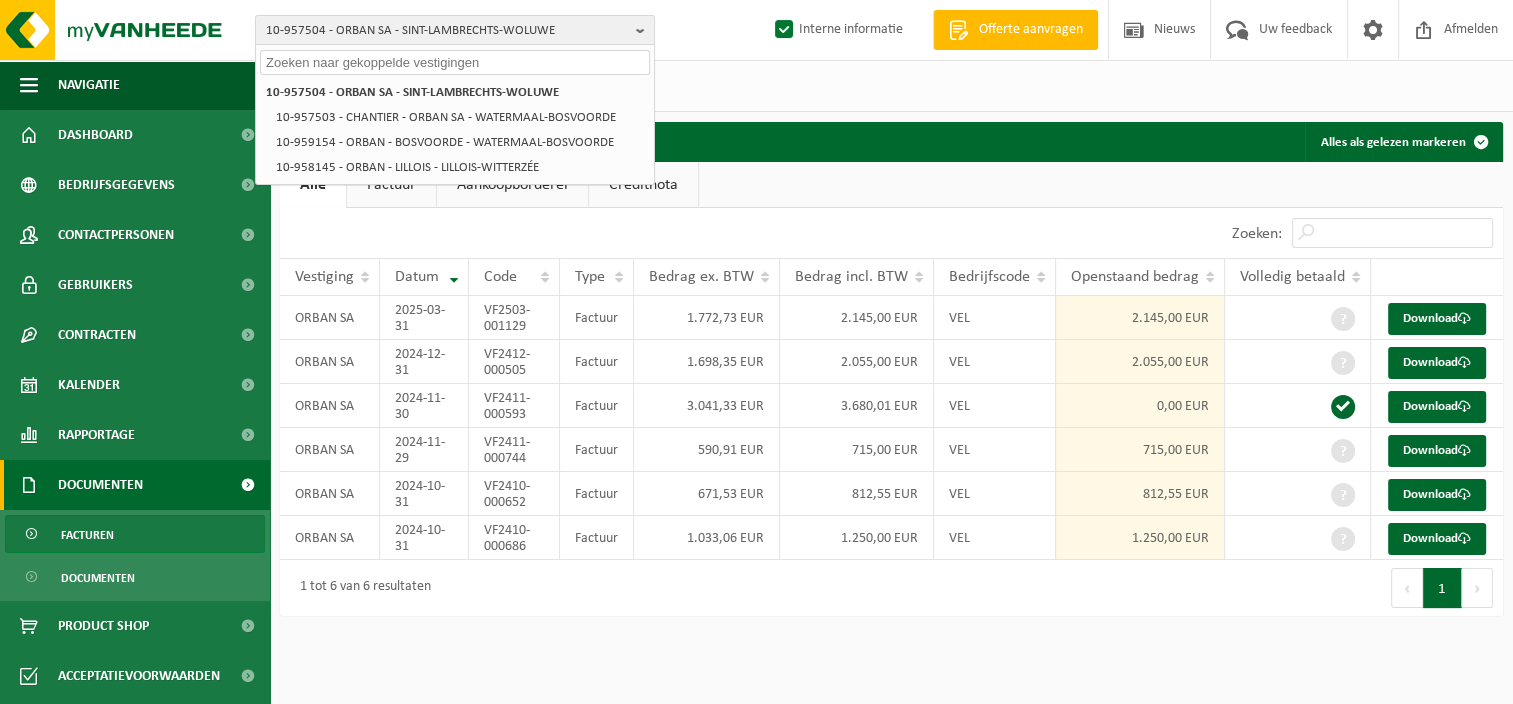 click at bounding box center (455, 62) 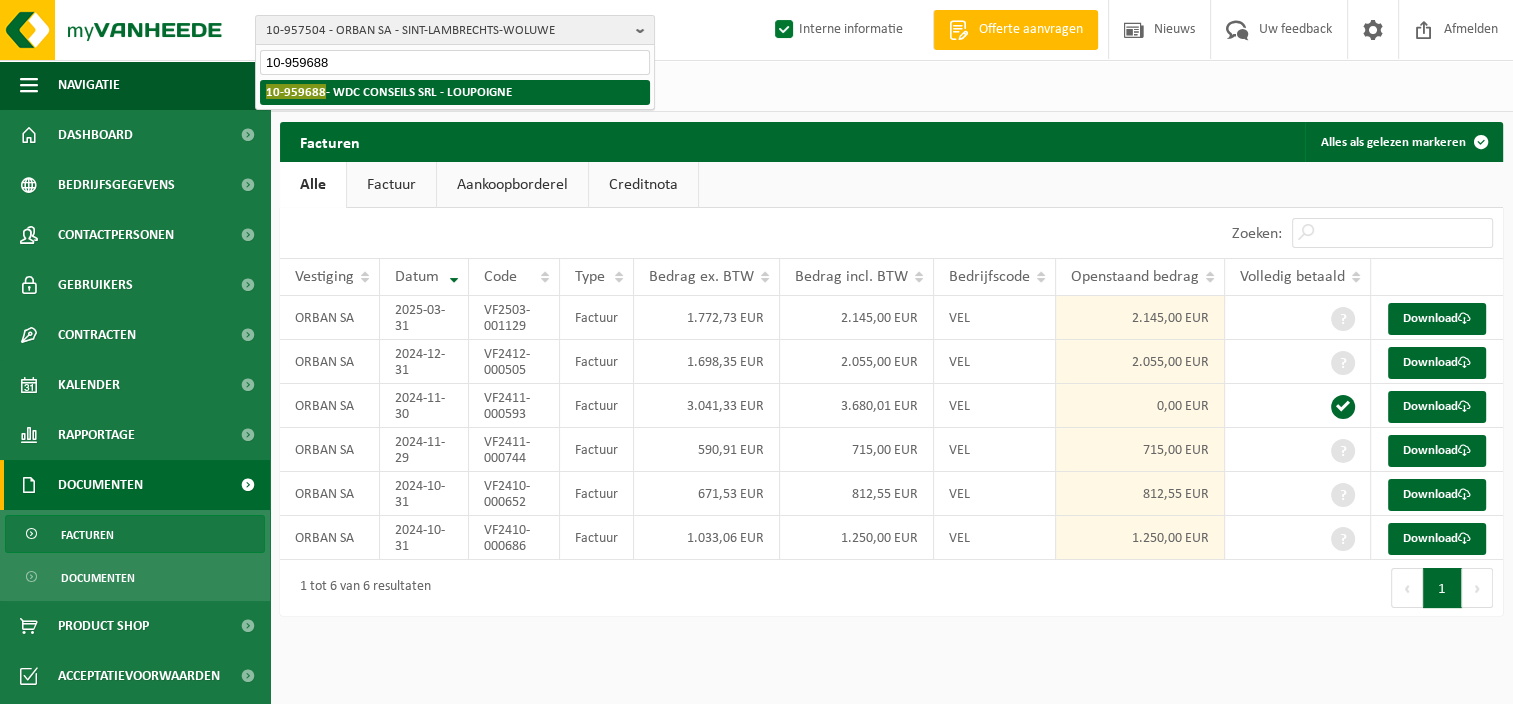 type on "10-959688" 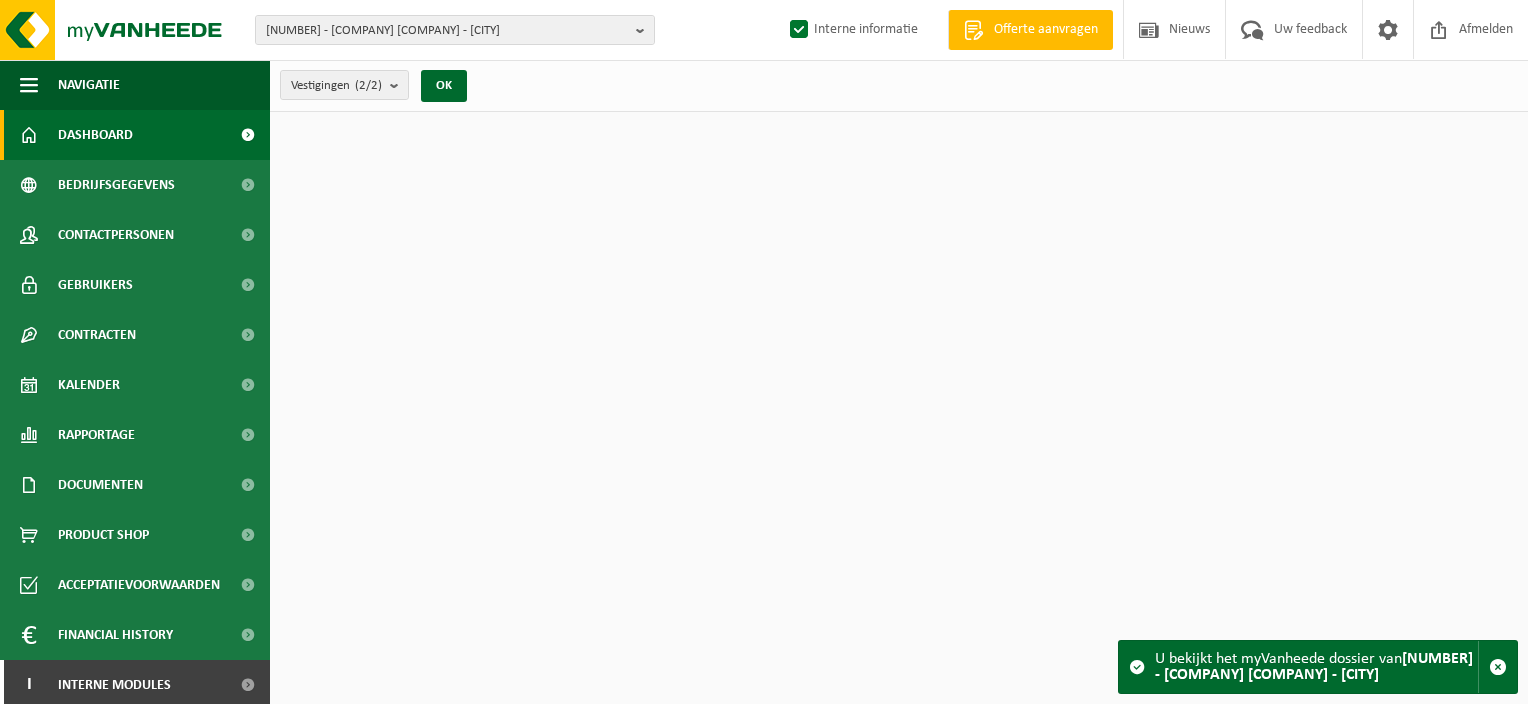 scroll, scrollTop: 0, scrollLeft: 0, axis: both 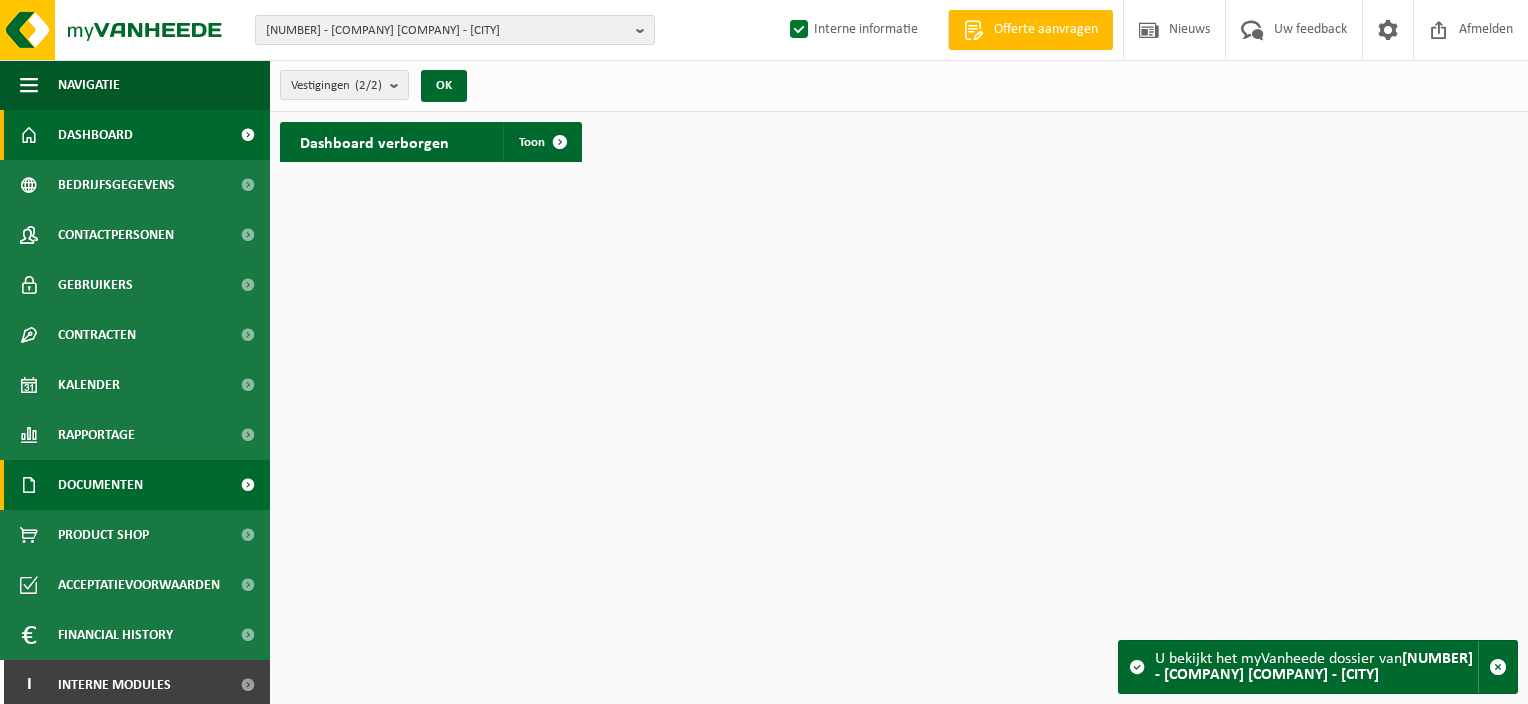 click on "Documenten" at bounding box center [135, 485] 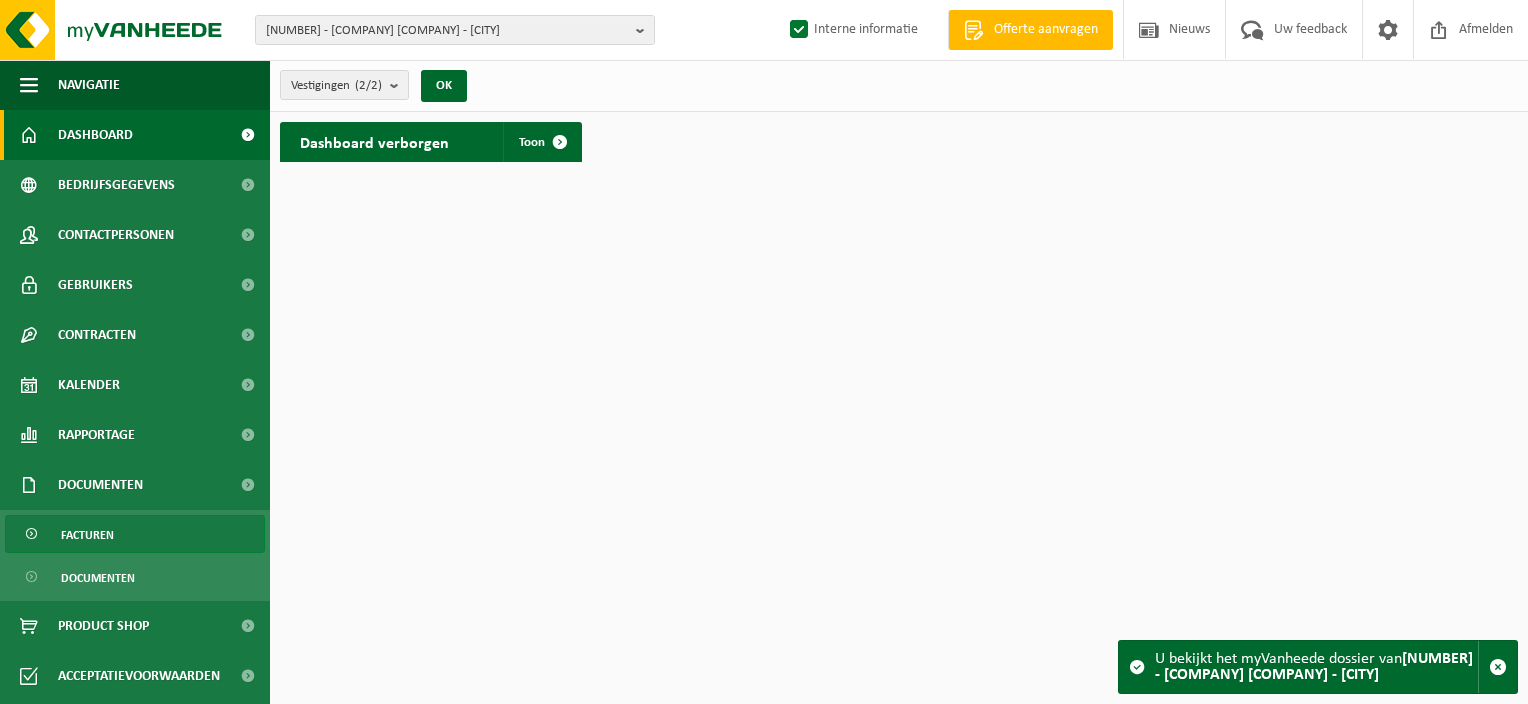 click on "Facturen" at bounding box center [135, 534] 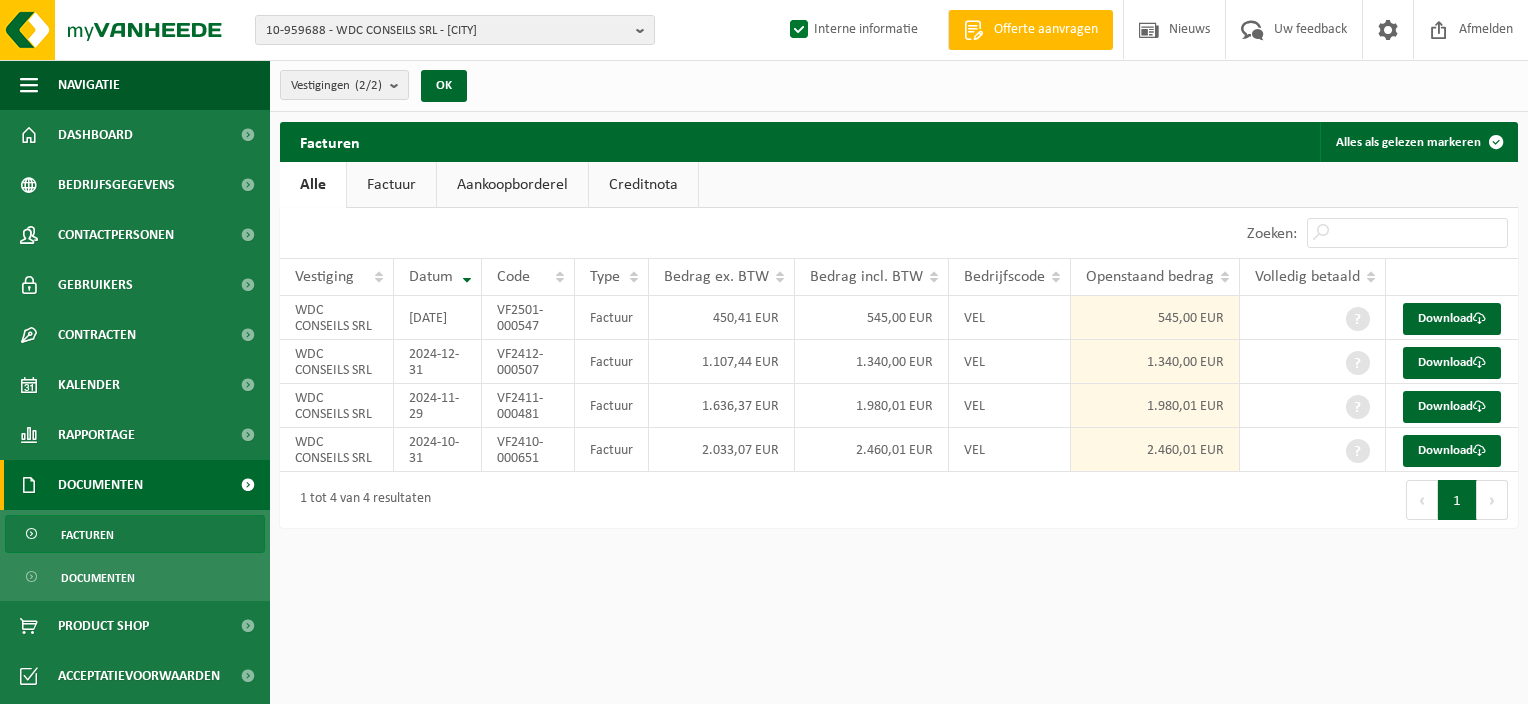 scroll, scrollTop: 0, scrollLeft: 0, axis: both 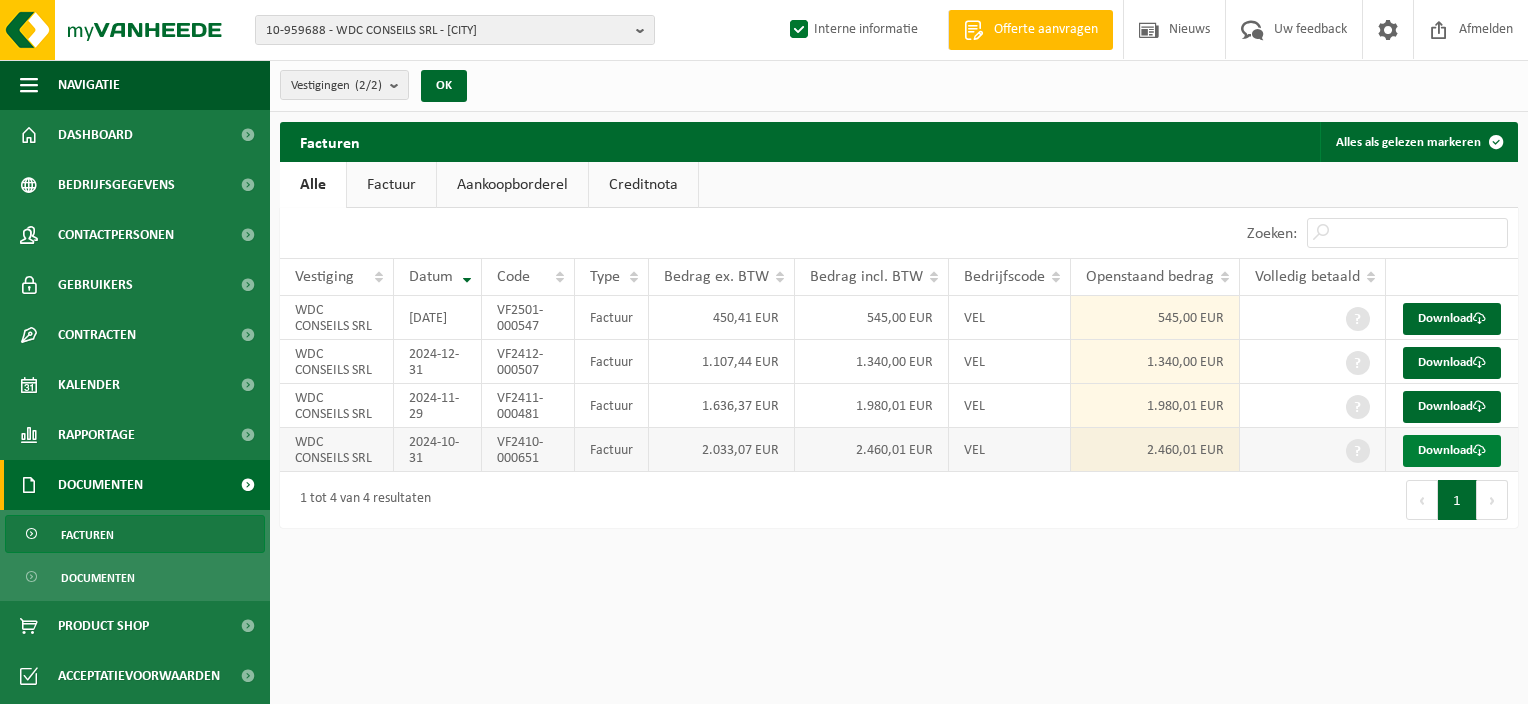 click on "Download" at bounding box center [1452, 451] 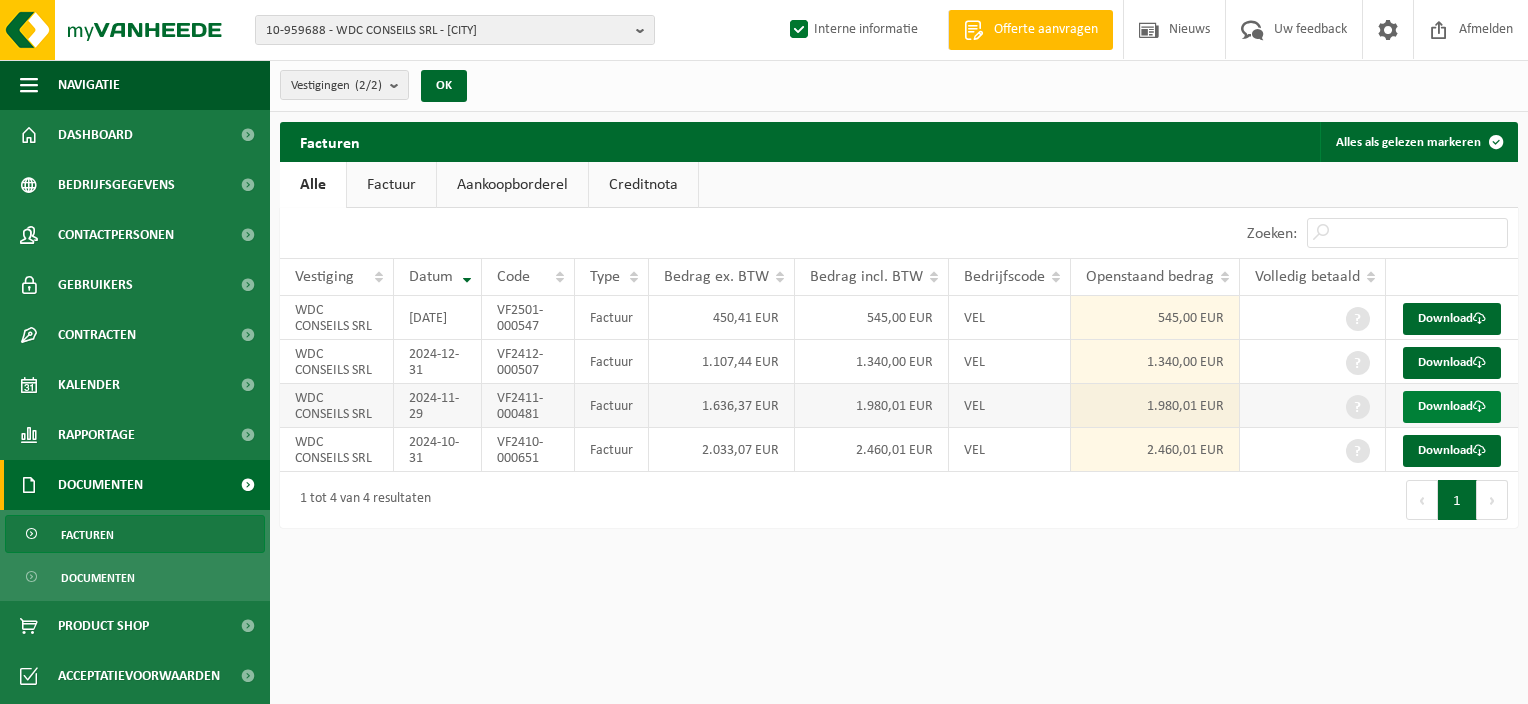 click on "Download" at bounding box center [1452, 407] 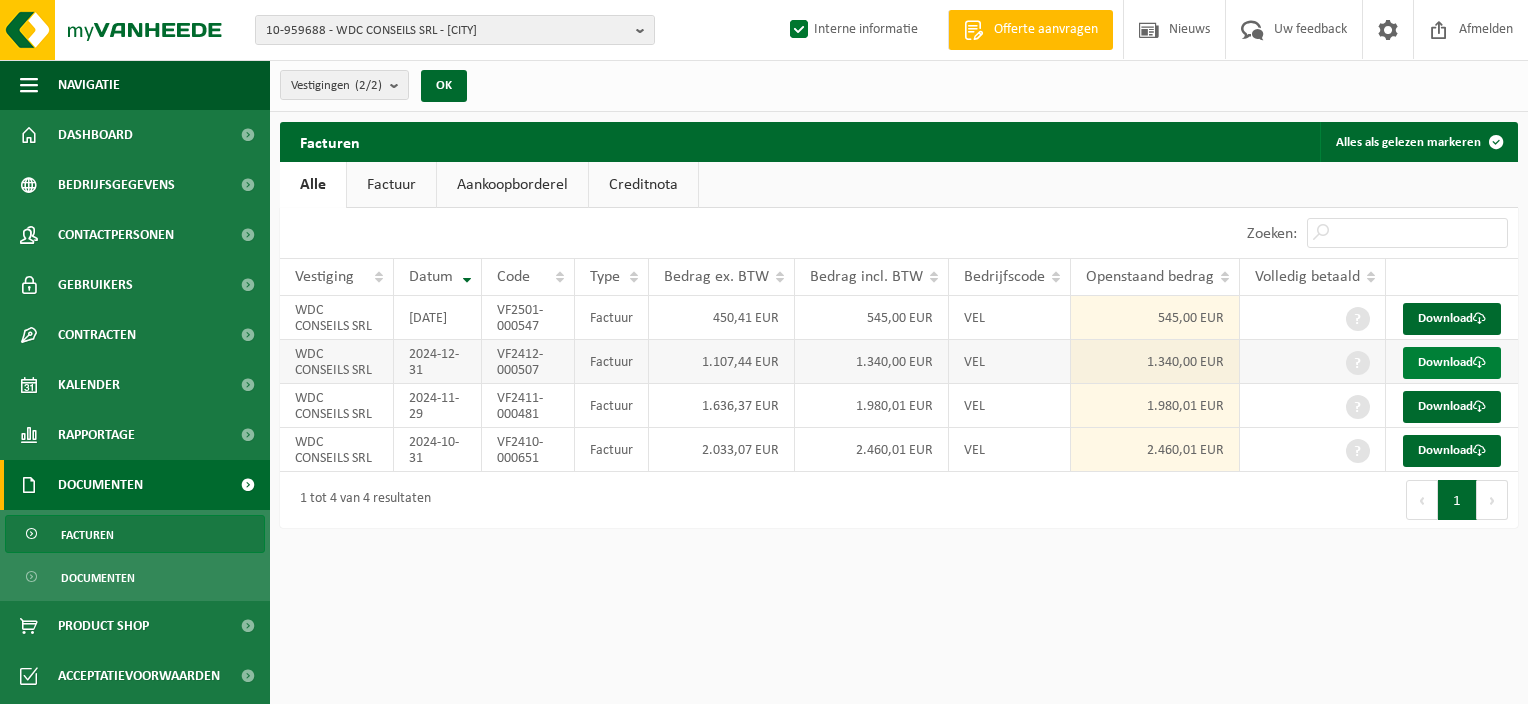 click on "Download" at bounding box center (1452, 363) 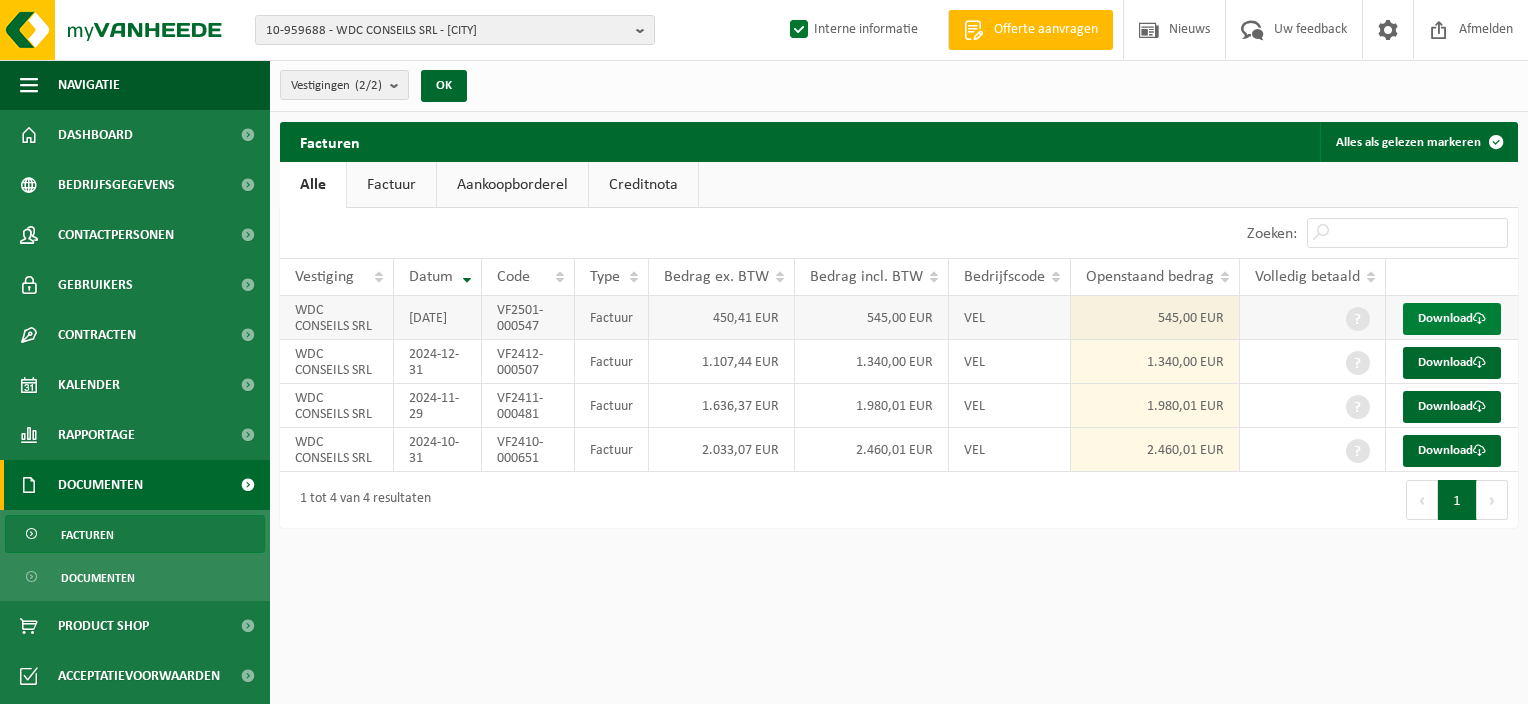 click on "Download" at bounding box center (1452, 319) 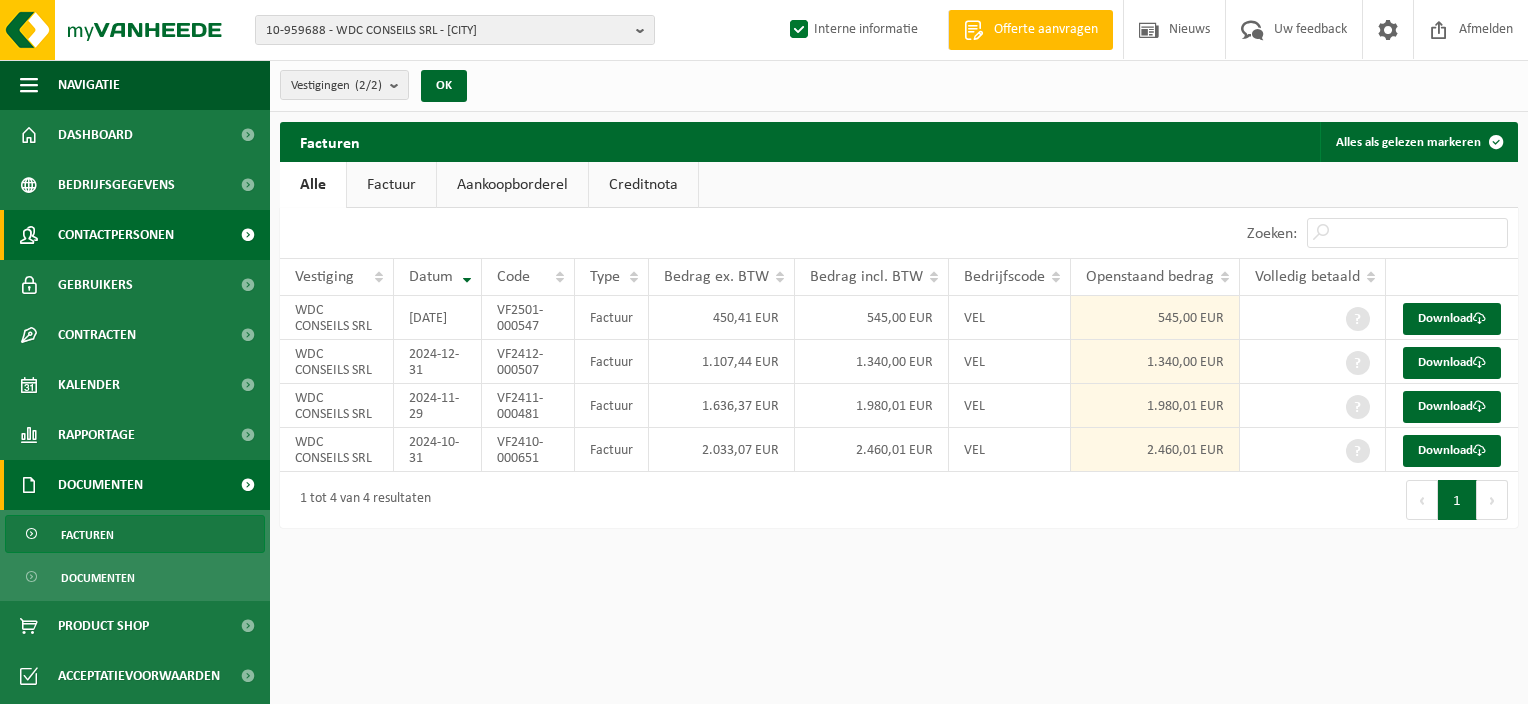 click on "Contactpersonen" at bounding box center (116, 235) 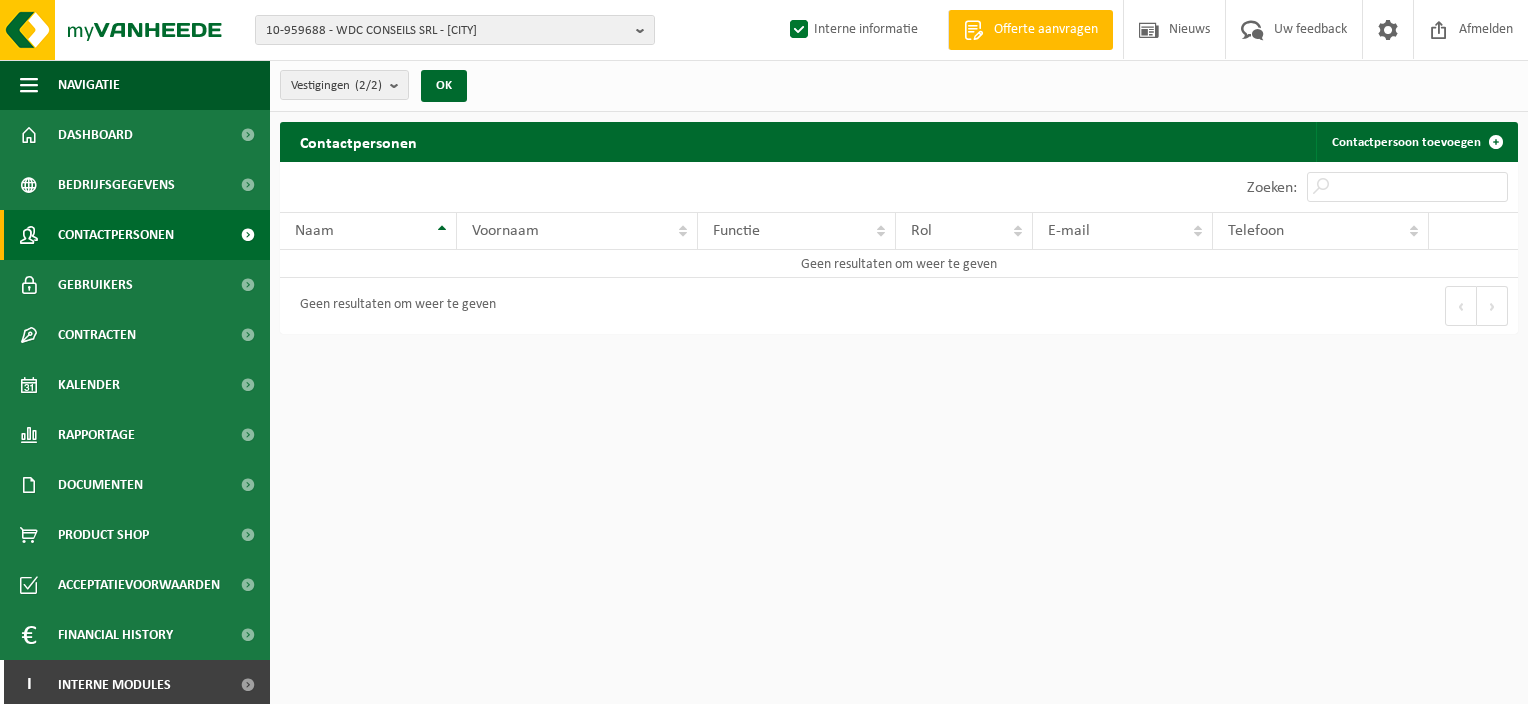 scroll, scrollTop: 0, scrollLeft: 0, axis: both 